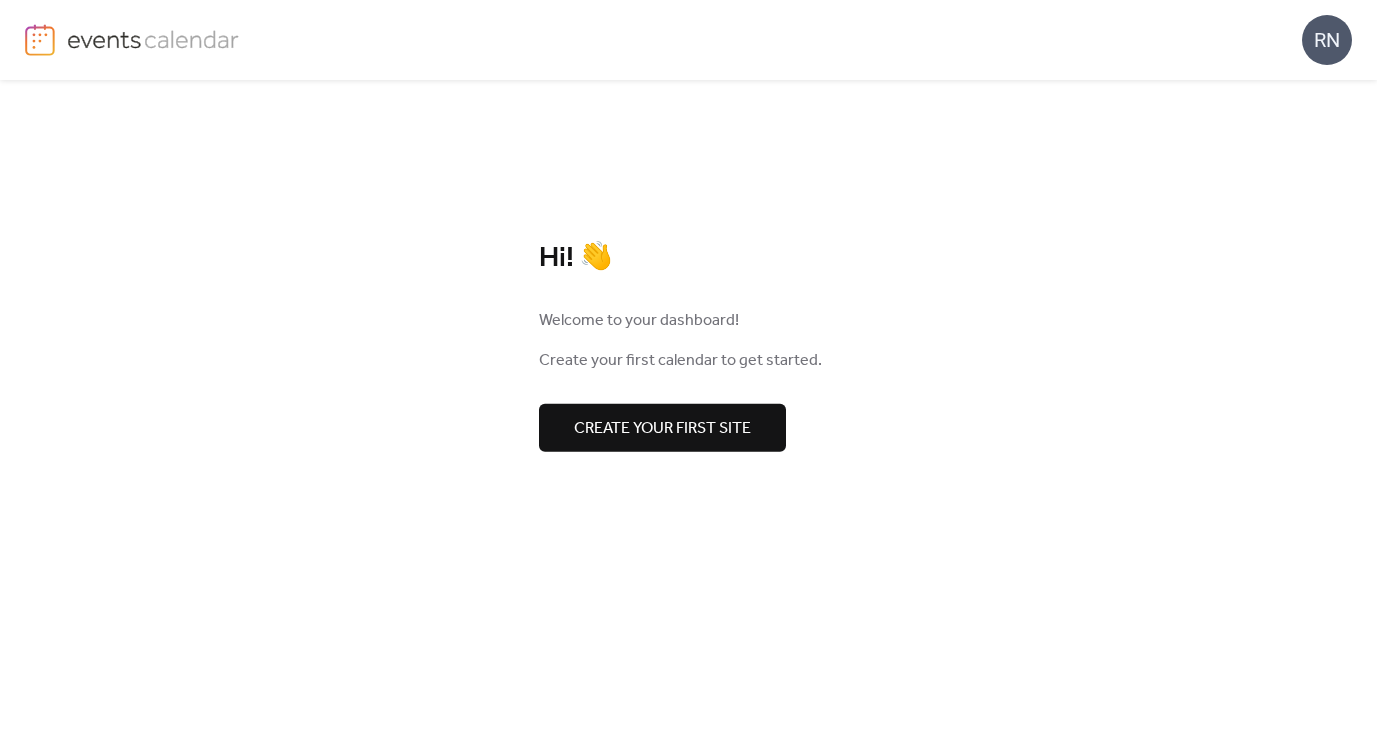 scroll, scrollTop: 0, scrollLeft: 0, axis: both 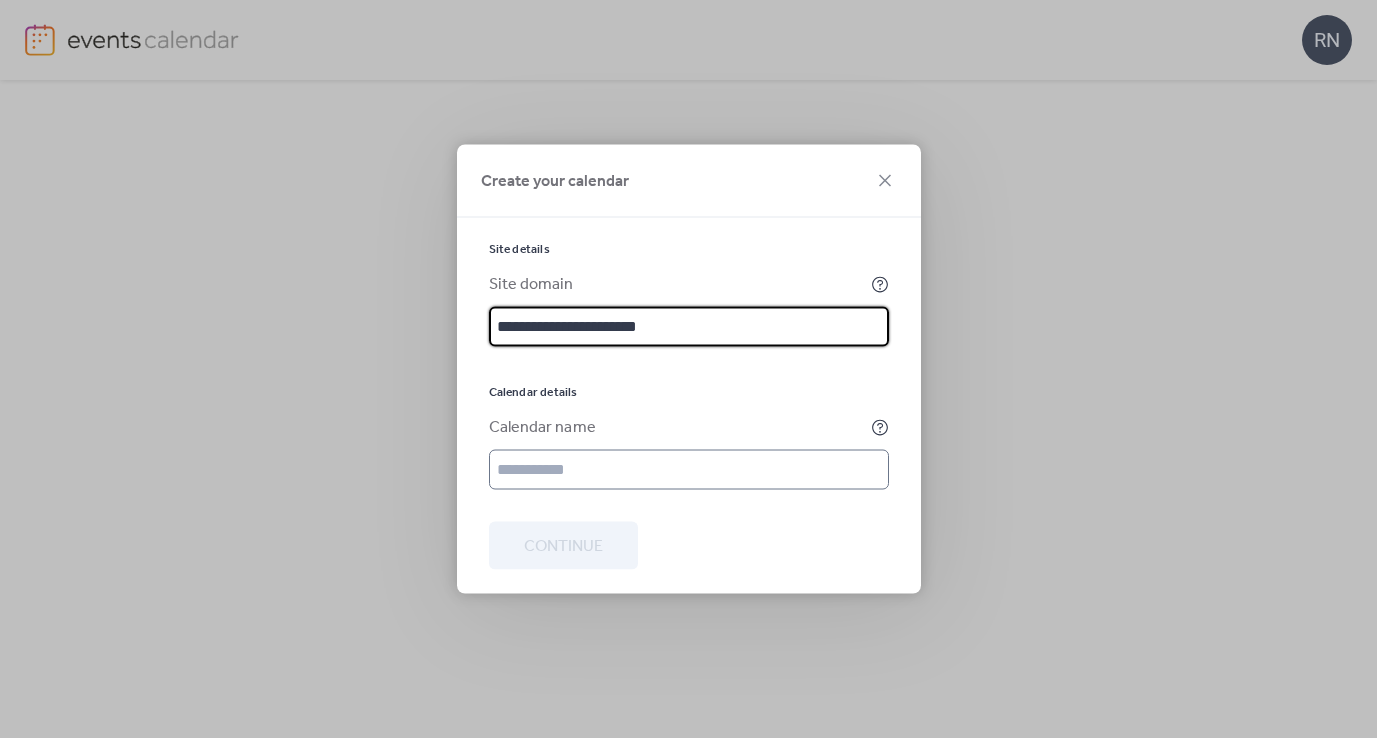 type on "**********" 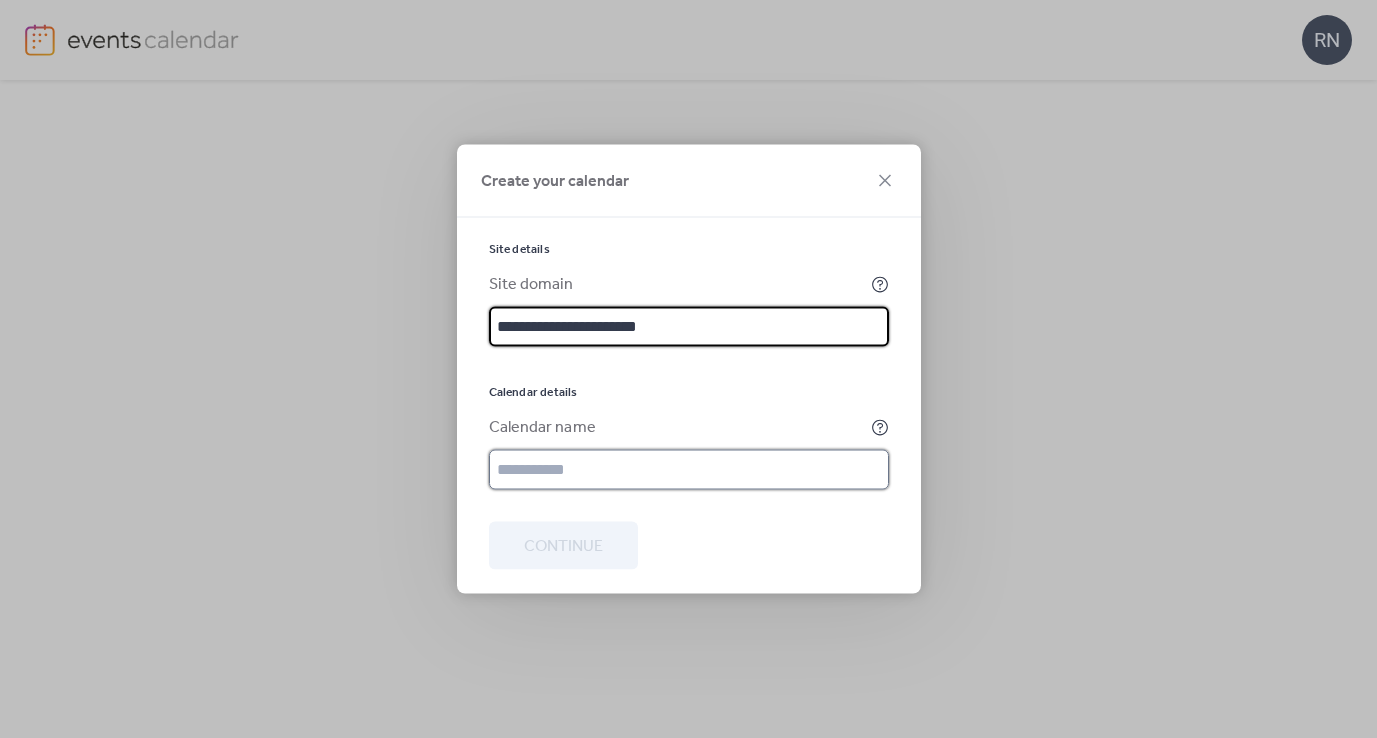 click at bounding box center (689, 470) 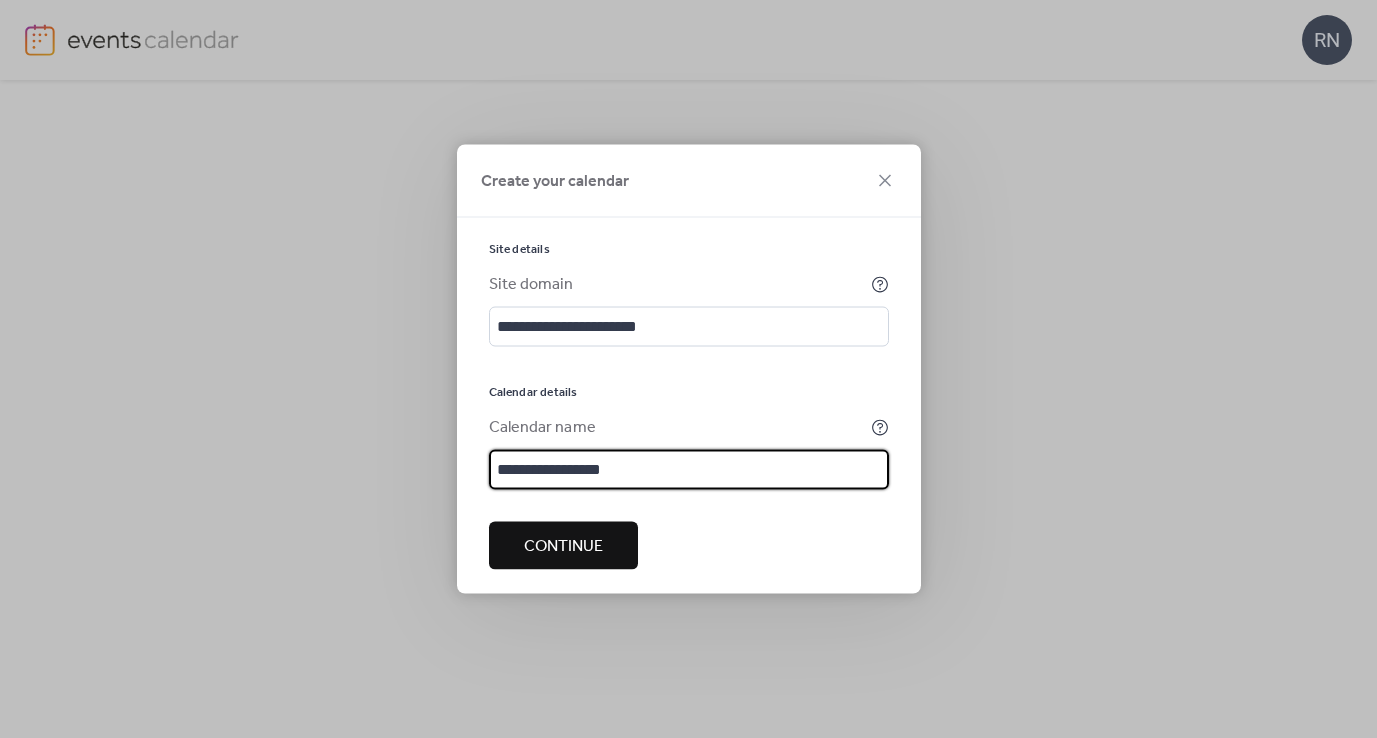 type on "**********" 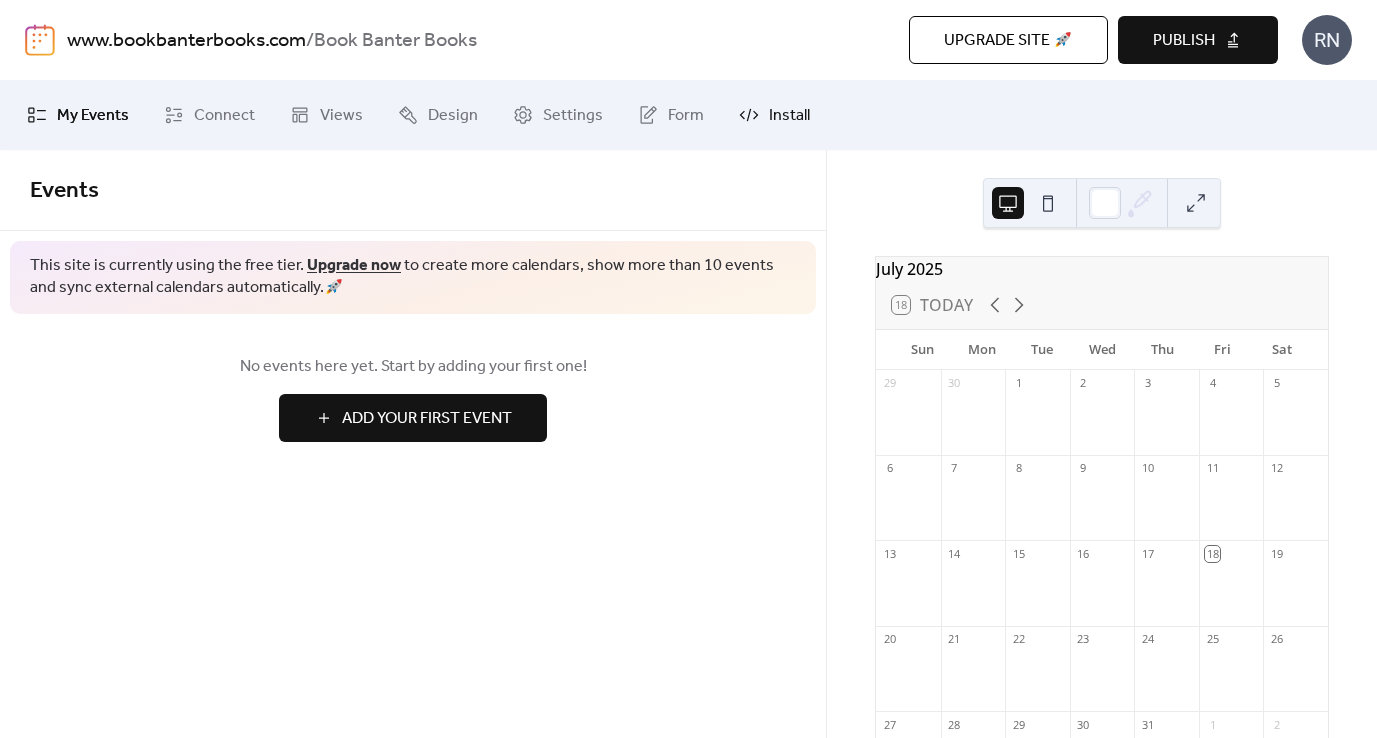 click on "Install" at bounding box center (789, 116) 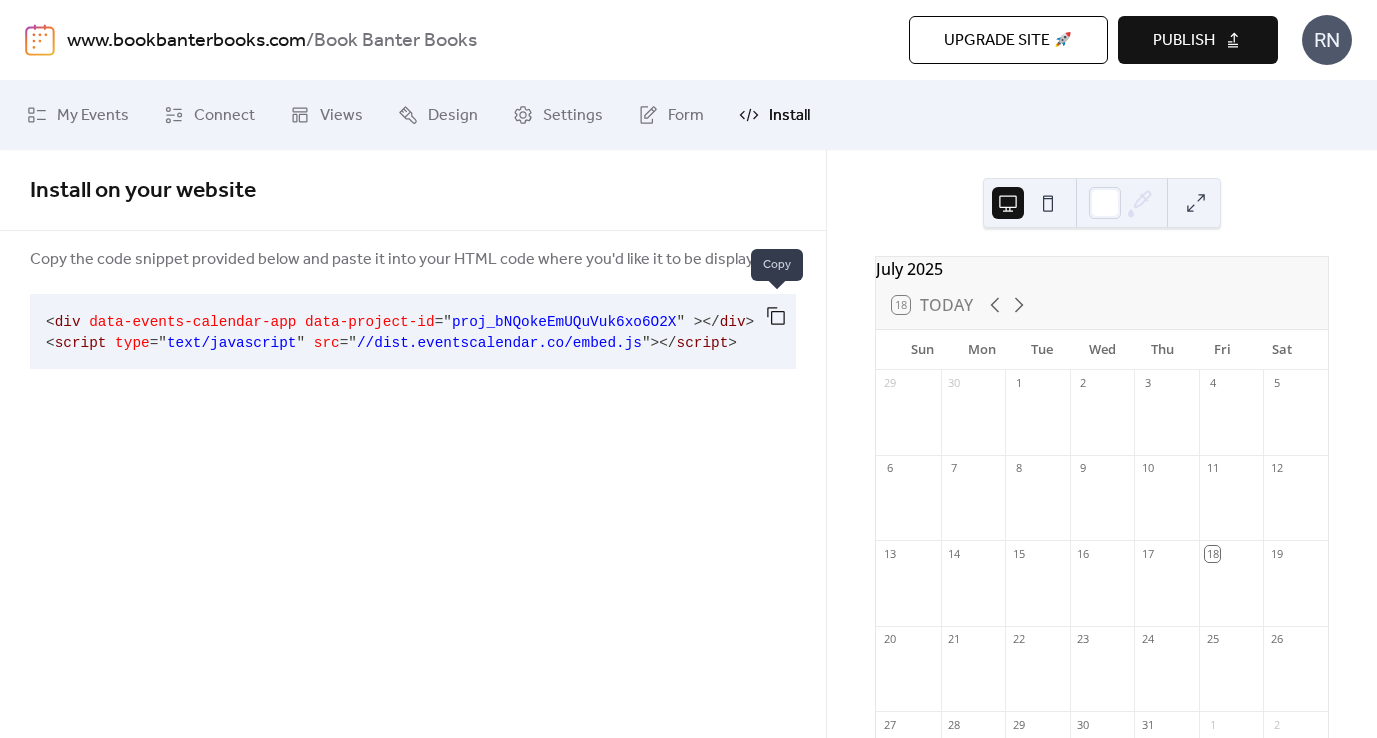 click at bounding box center [776, 316] 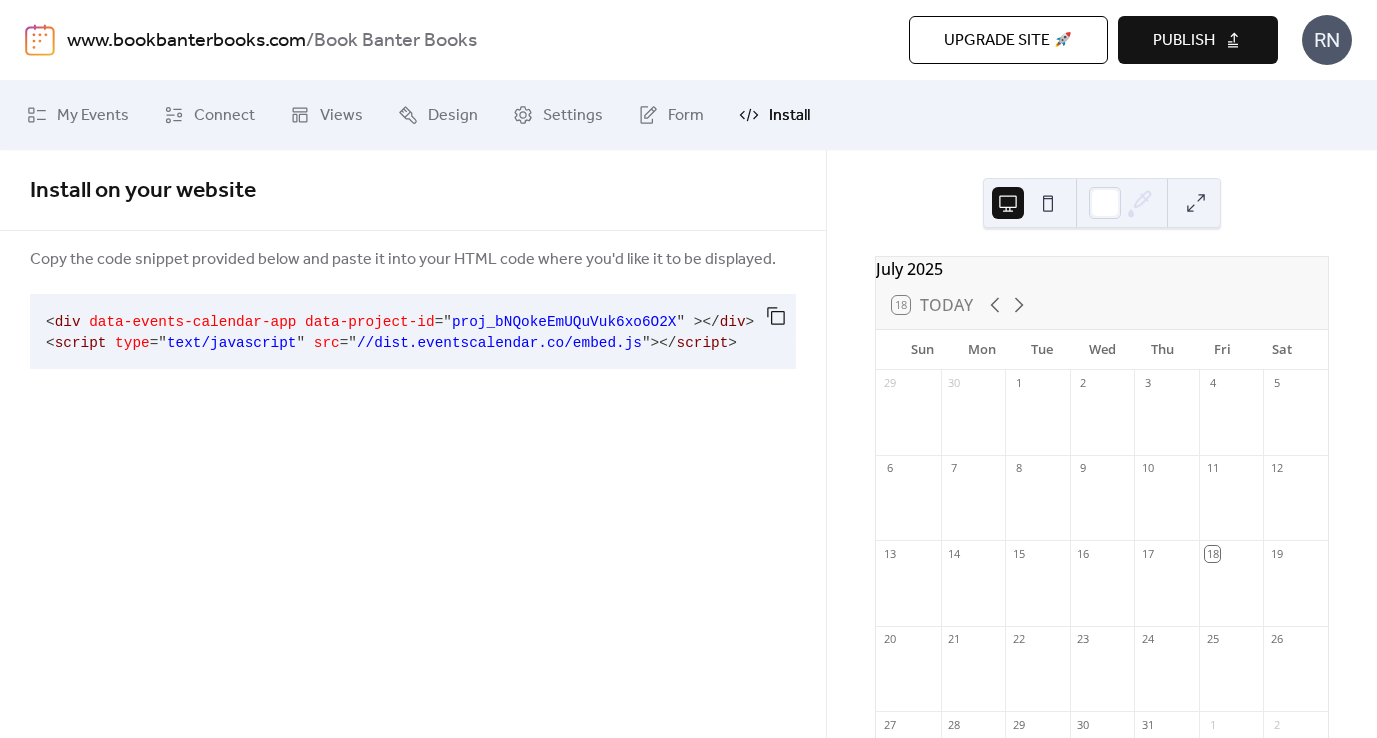 click on "Publish" at bounding box center (1198, 40) 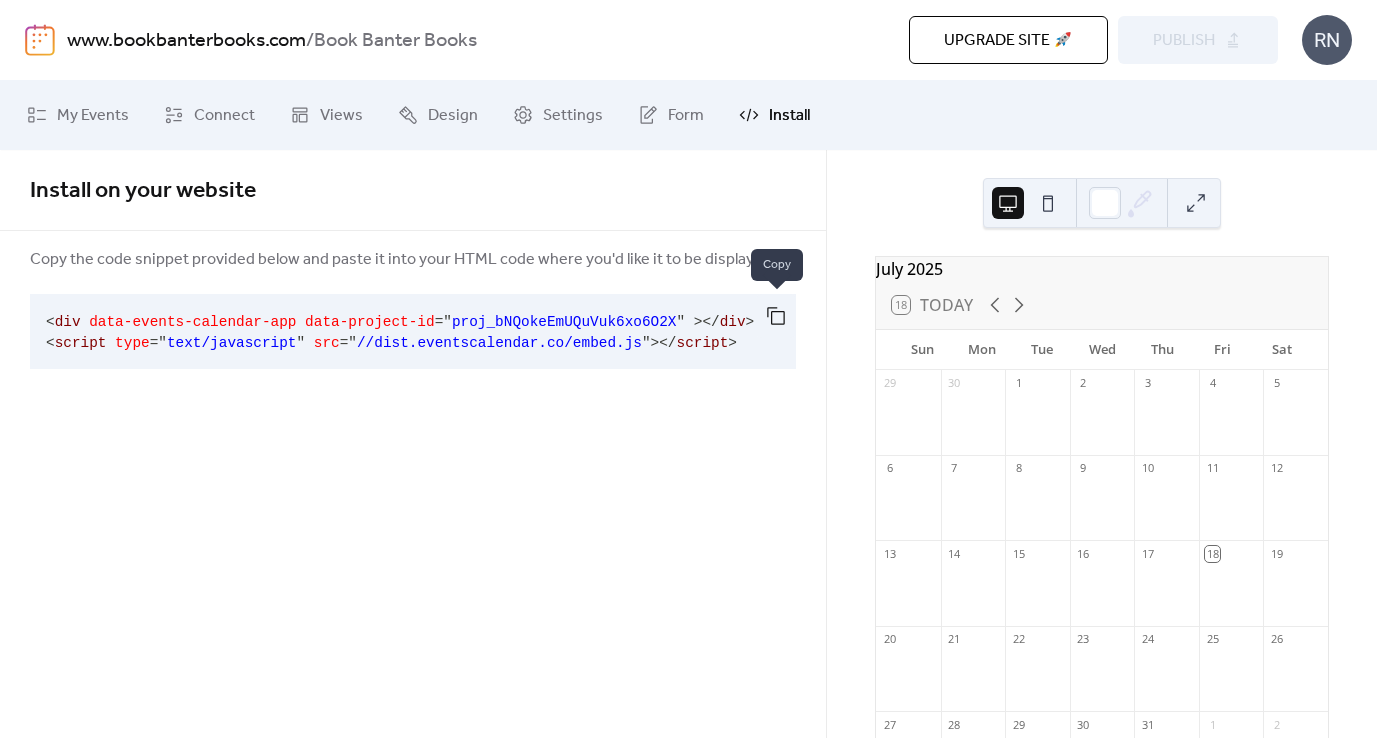 click at bounding box center (776, 316) 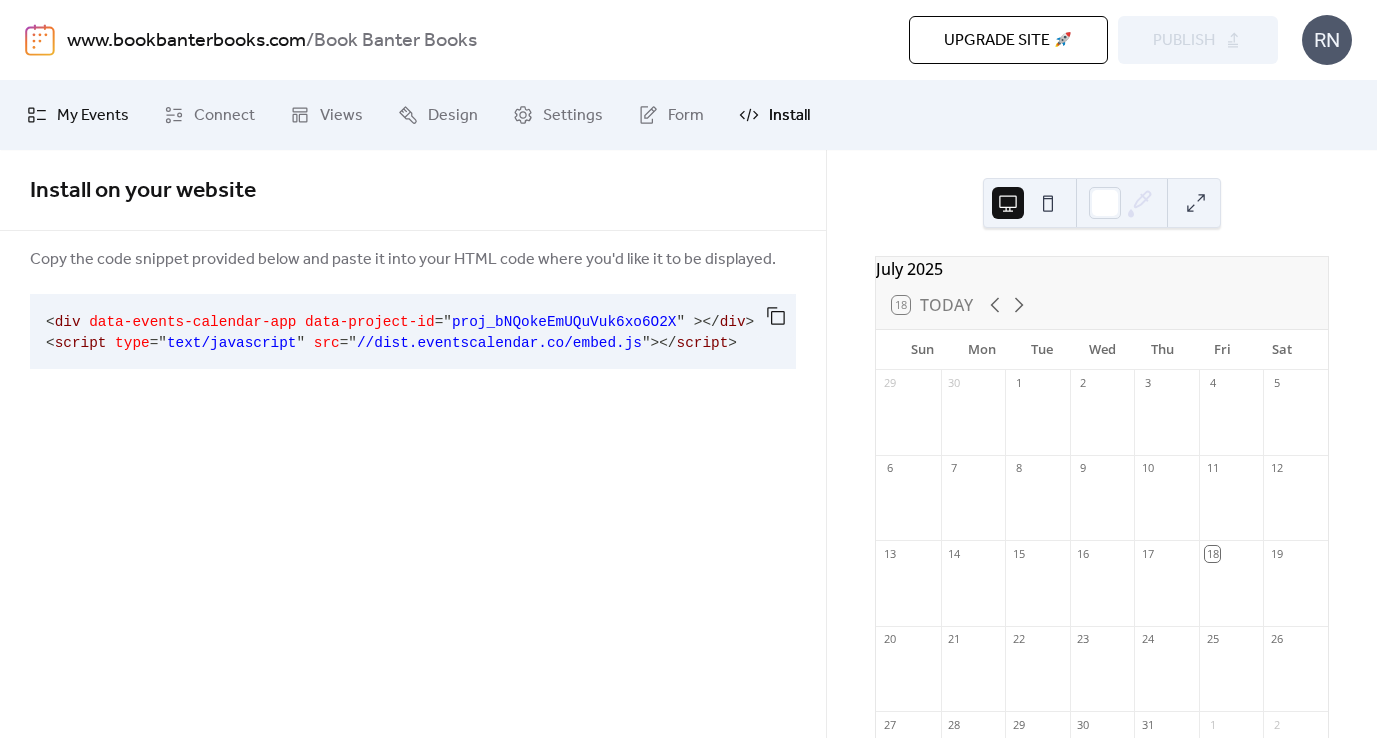 click on "My Events" at bounding box center (93, 116) 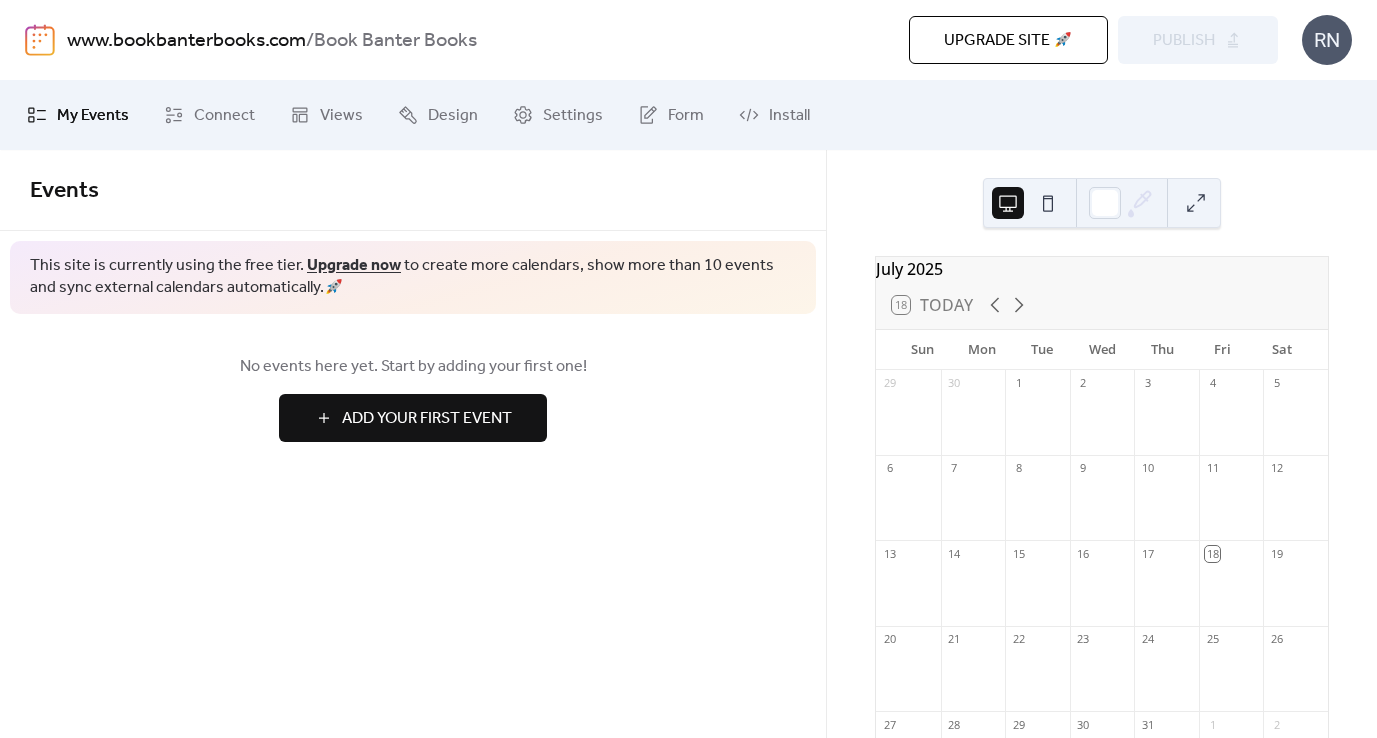 click on "Add Your First Event" at bounding box center [427, 419] 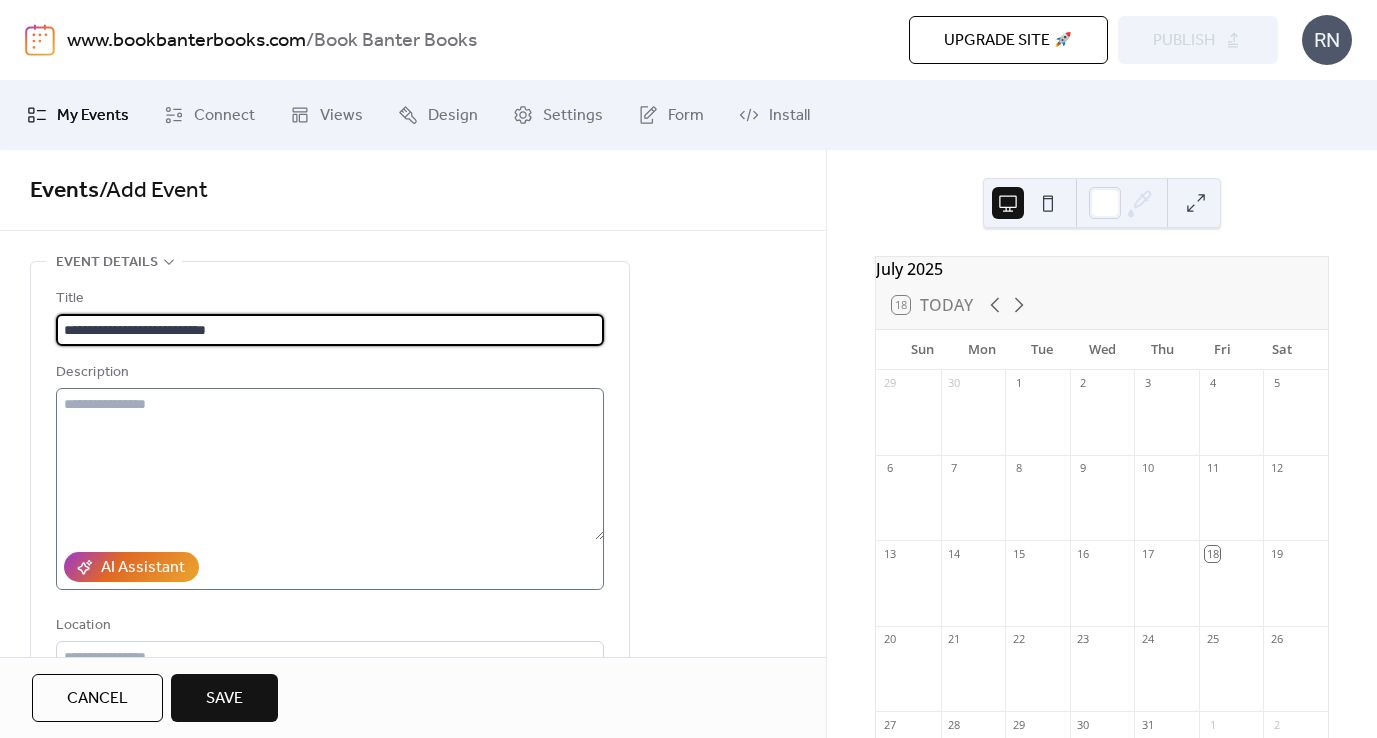 type on "**********" 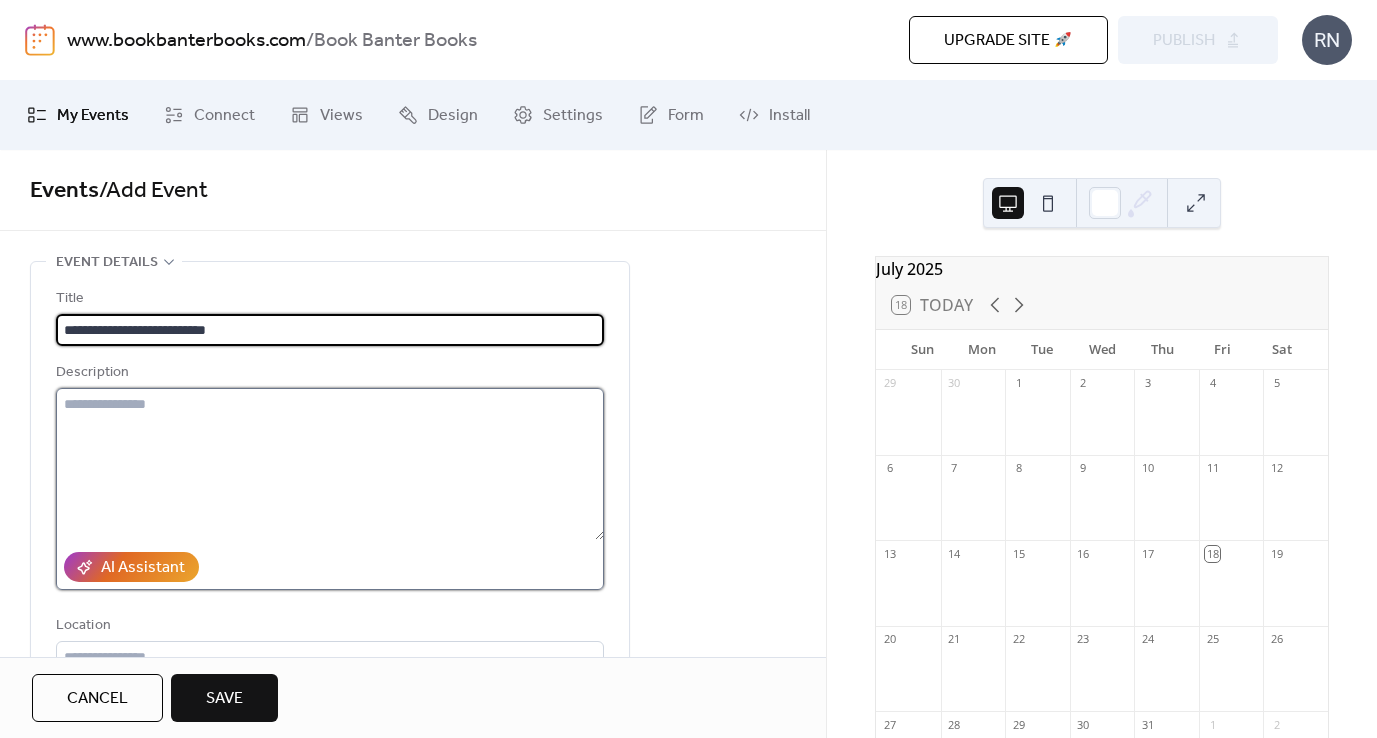 click at bounding box center (330, 464) 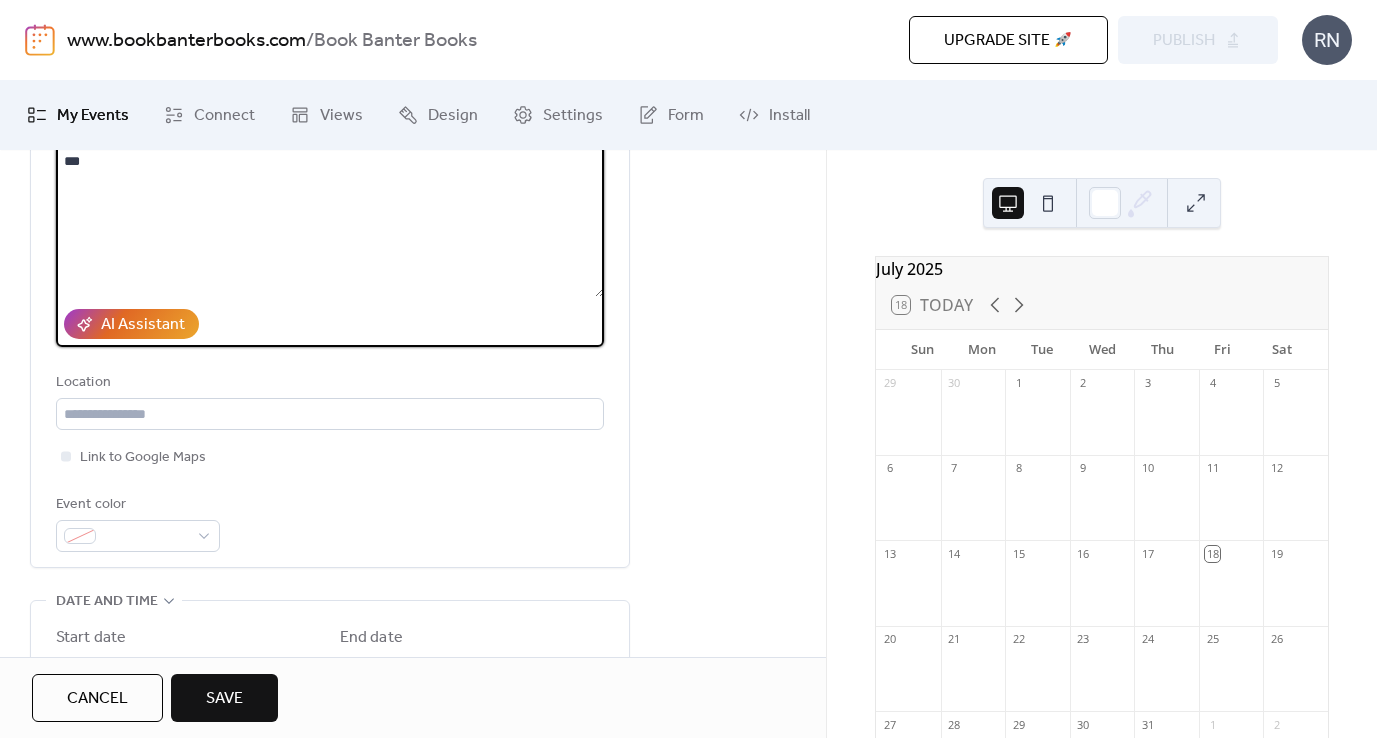 scroll, scrollTop: 247, scrollLeft: 0, axis: vertical 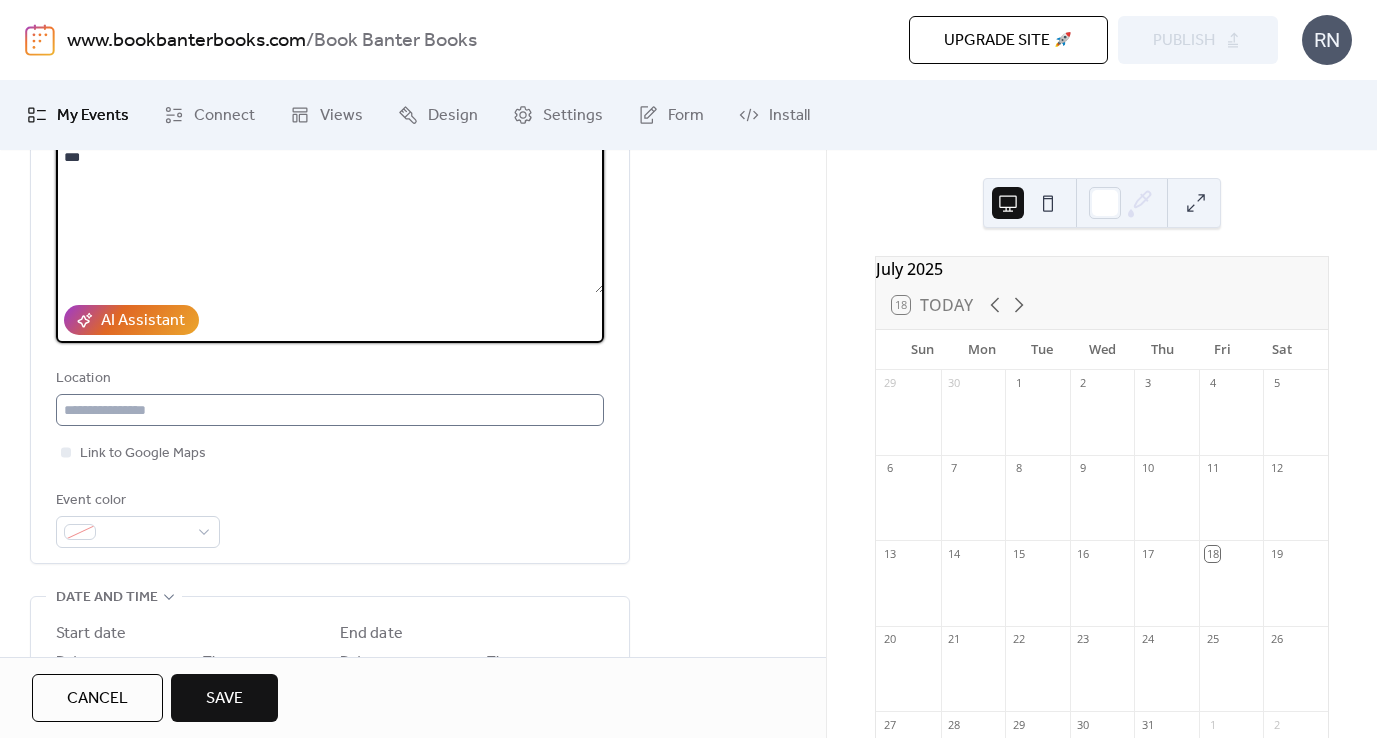 type on "***" 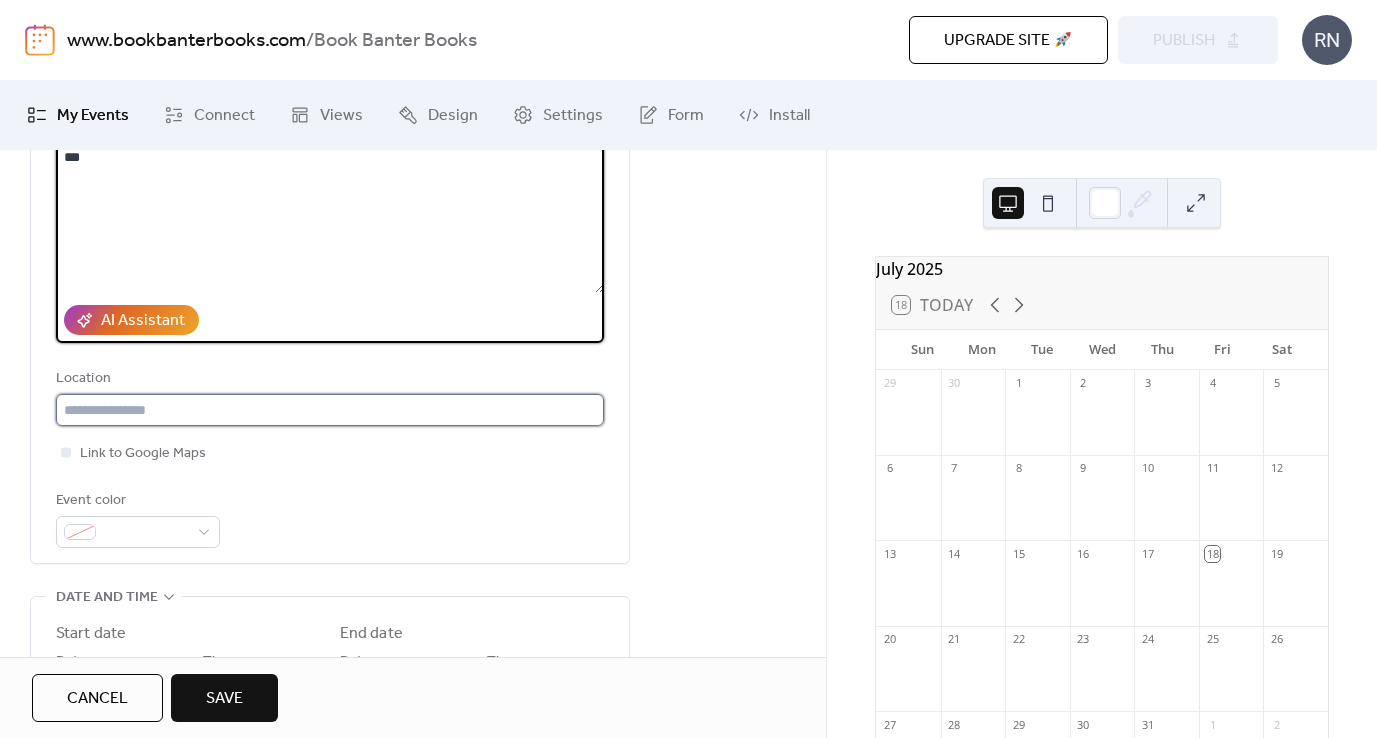 click at bounding box center (330, 410) 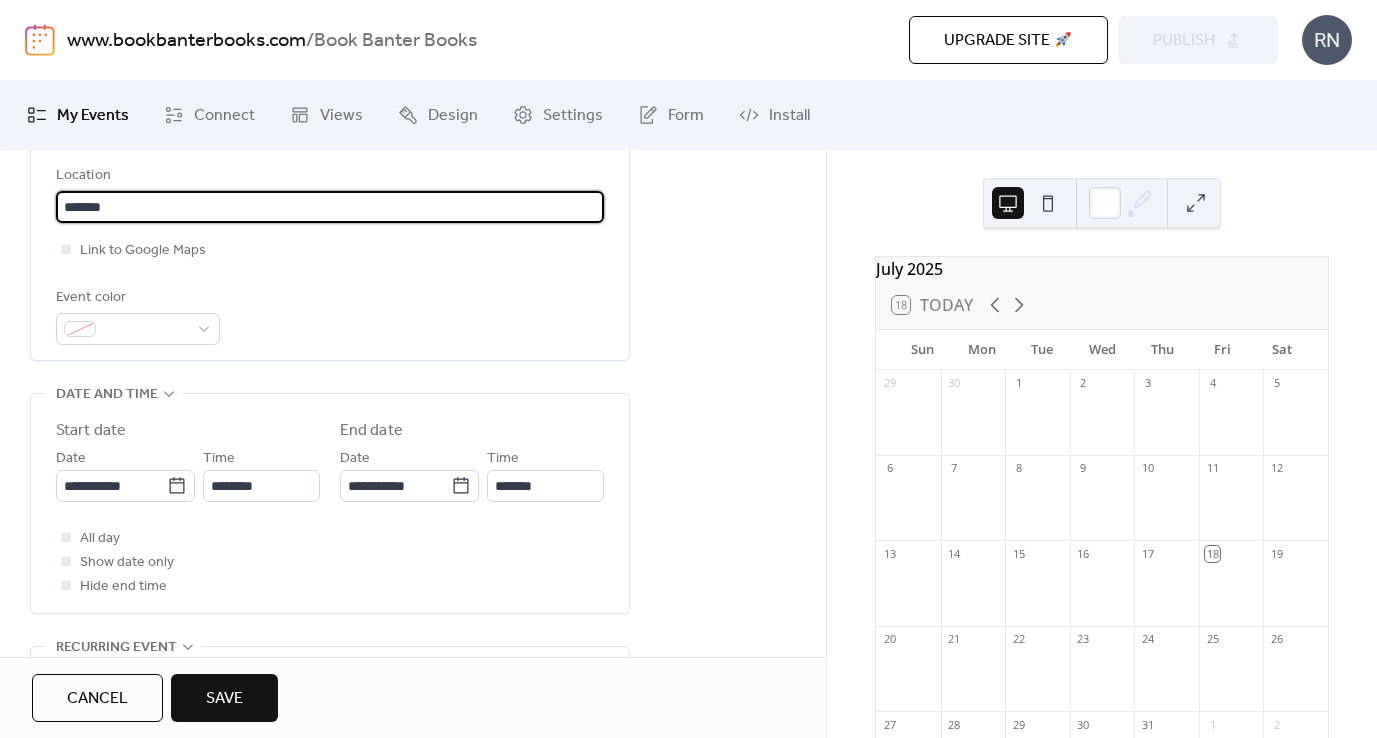 scroll, scrollTop: 477, scrollLeft: 0, axis: vertical 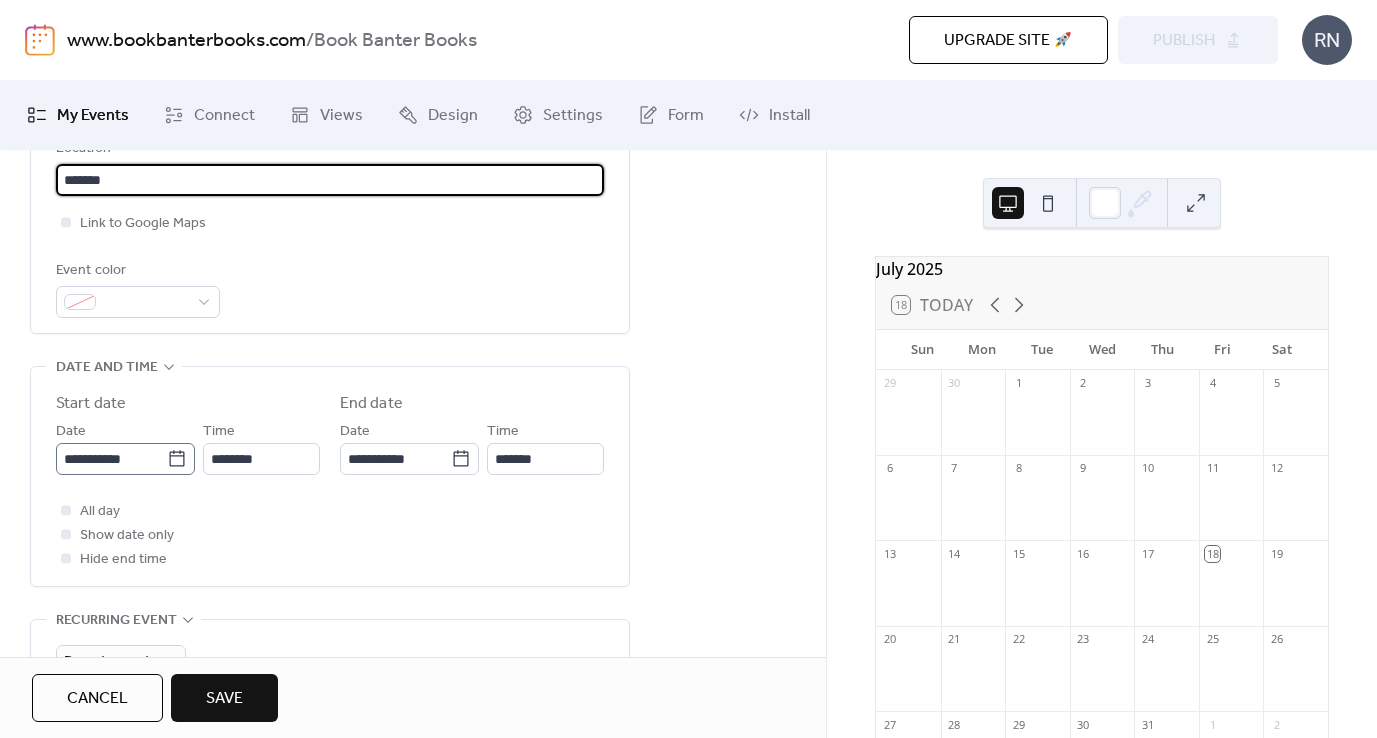 type on "*******" 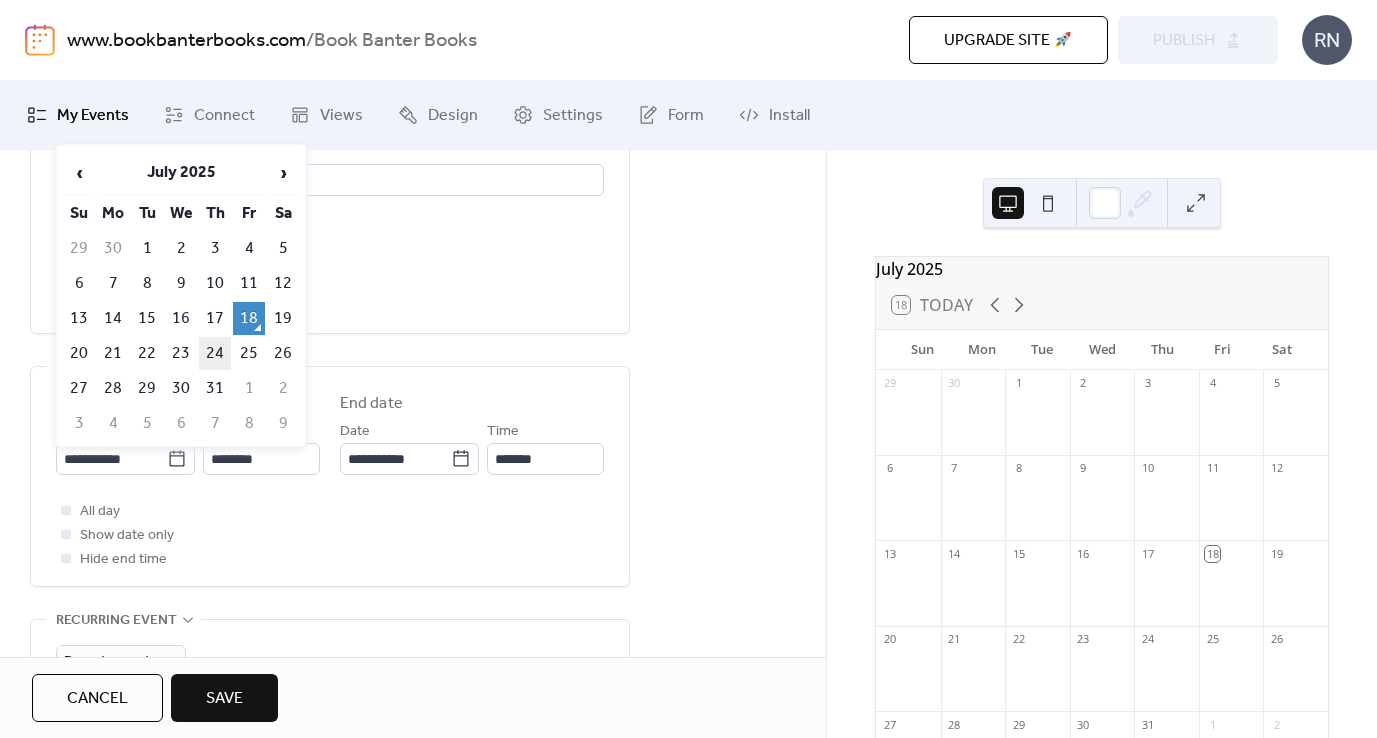 click on "24" at bounding box center [215, 353] 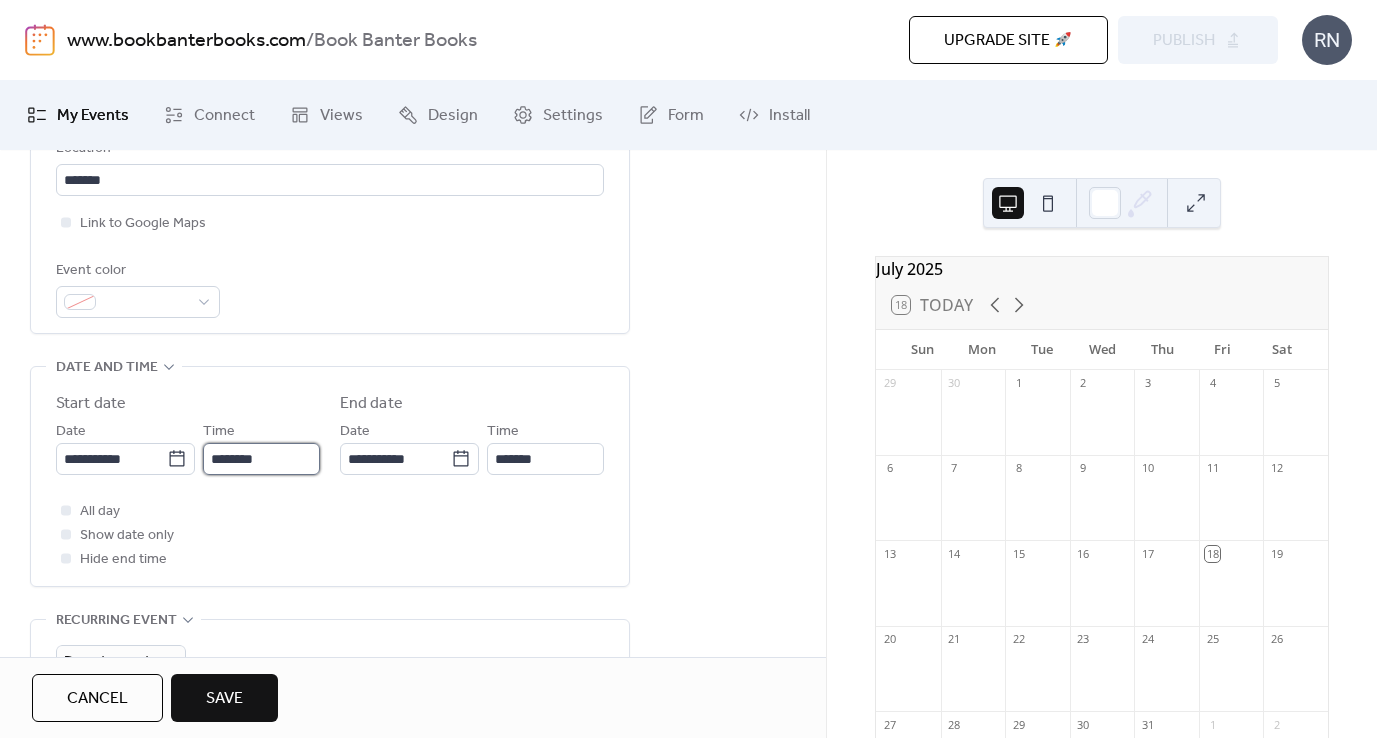 click on "********" at bounding box center (261, 459) 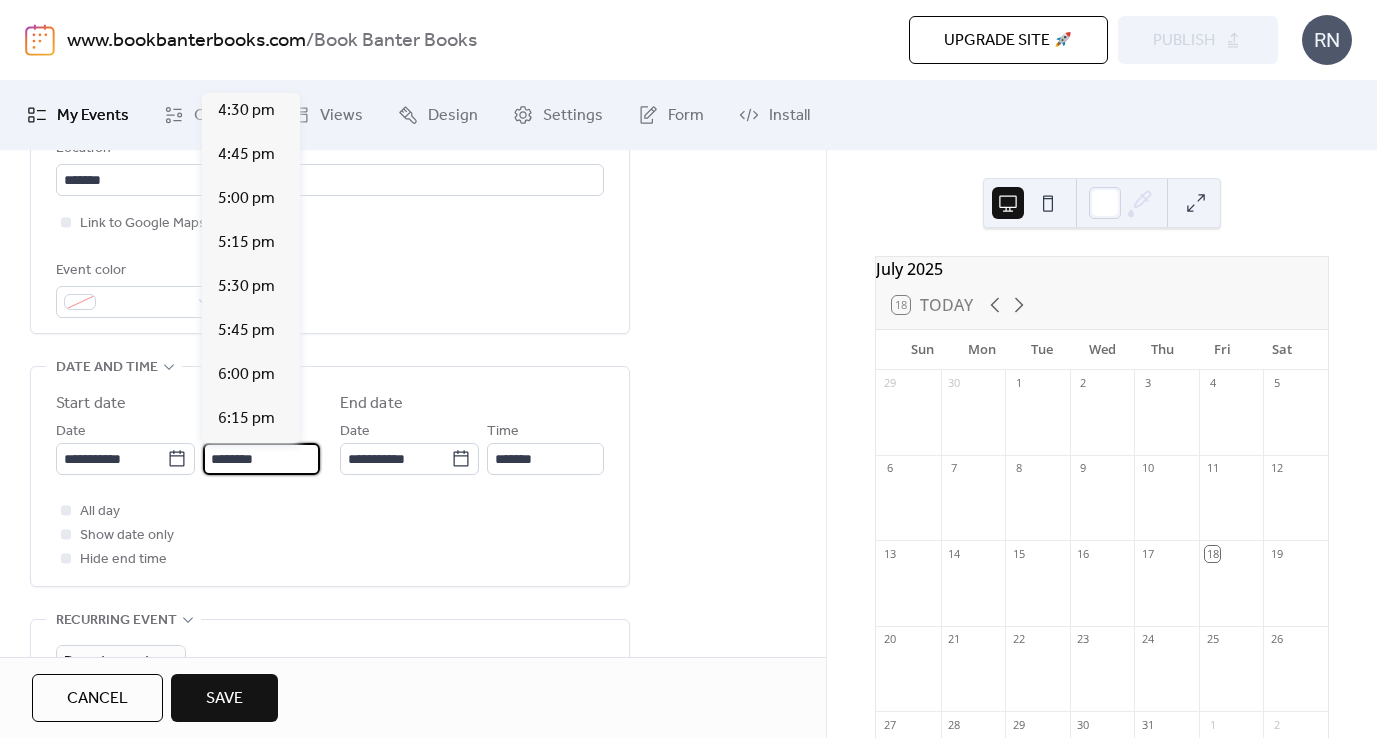 scroll, scrollTop: 2930, scrollLeft: 0, axis: vertical 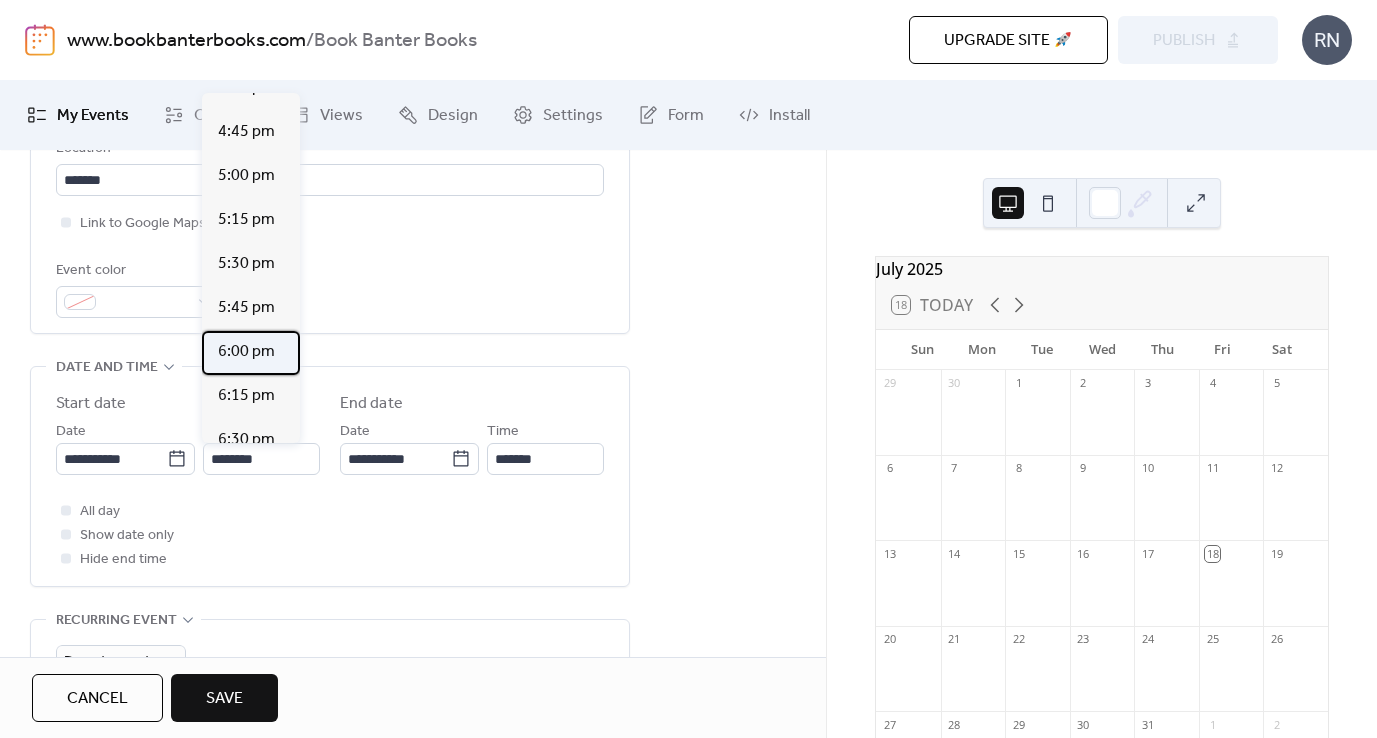 click on "6:00 pm" at bounding box center [246, 352] 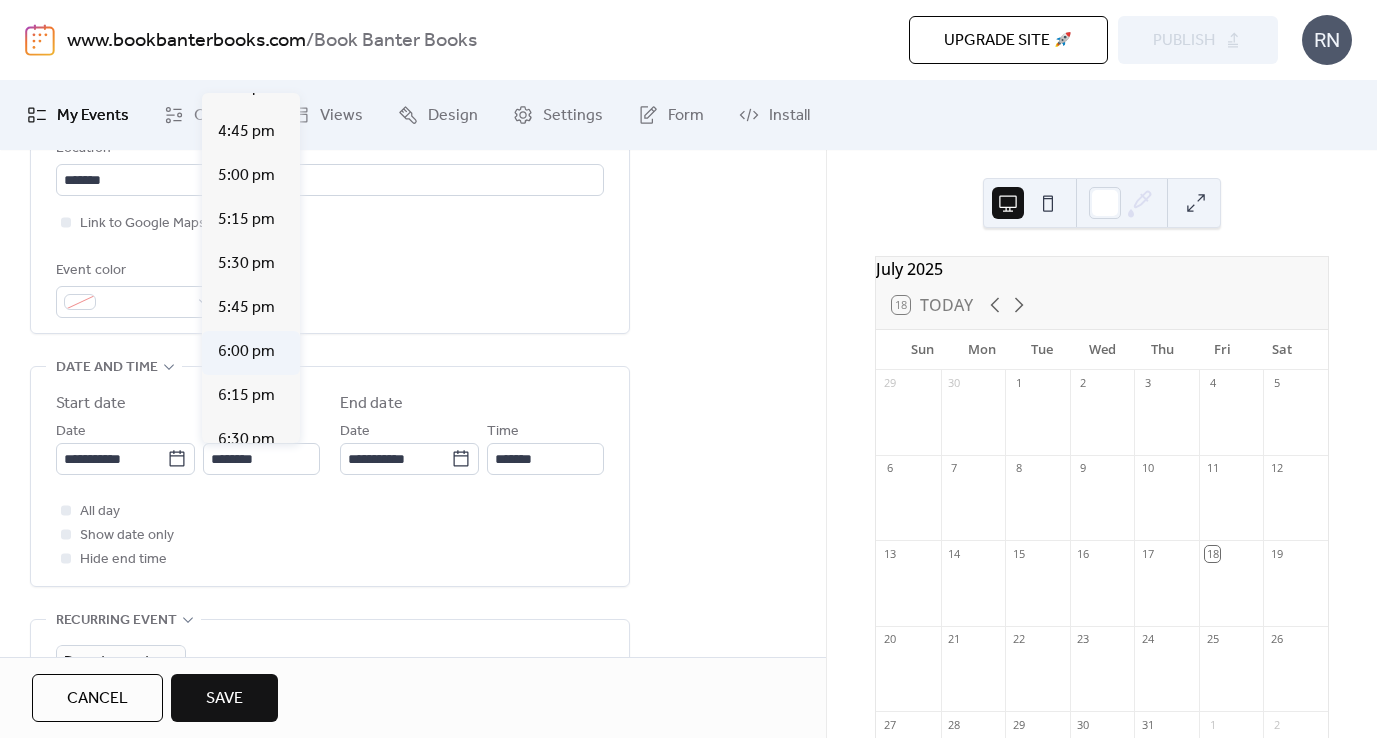 type on "*******" 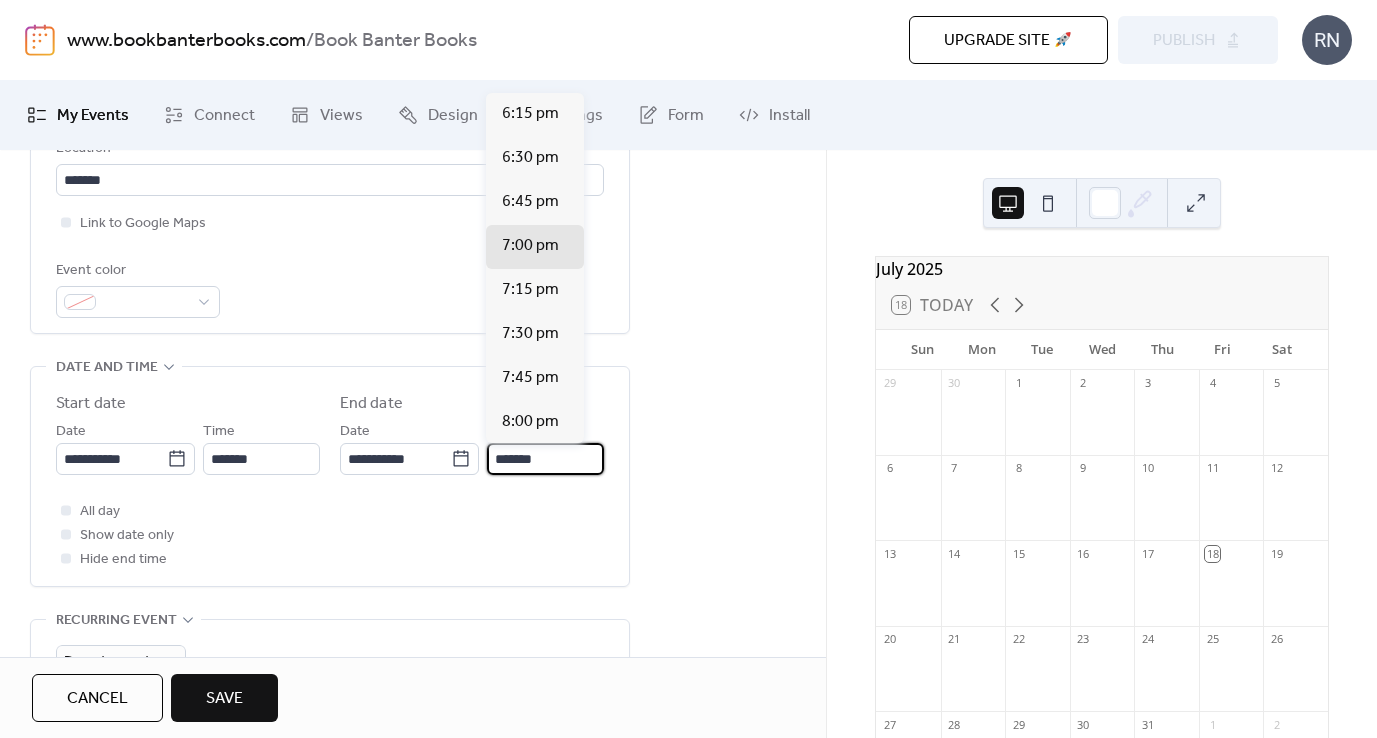 click on "*******" at bounding box center [545, 459] 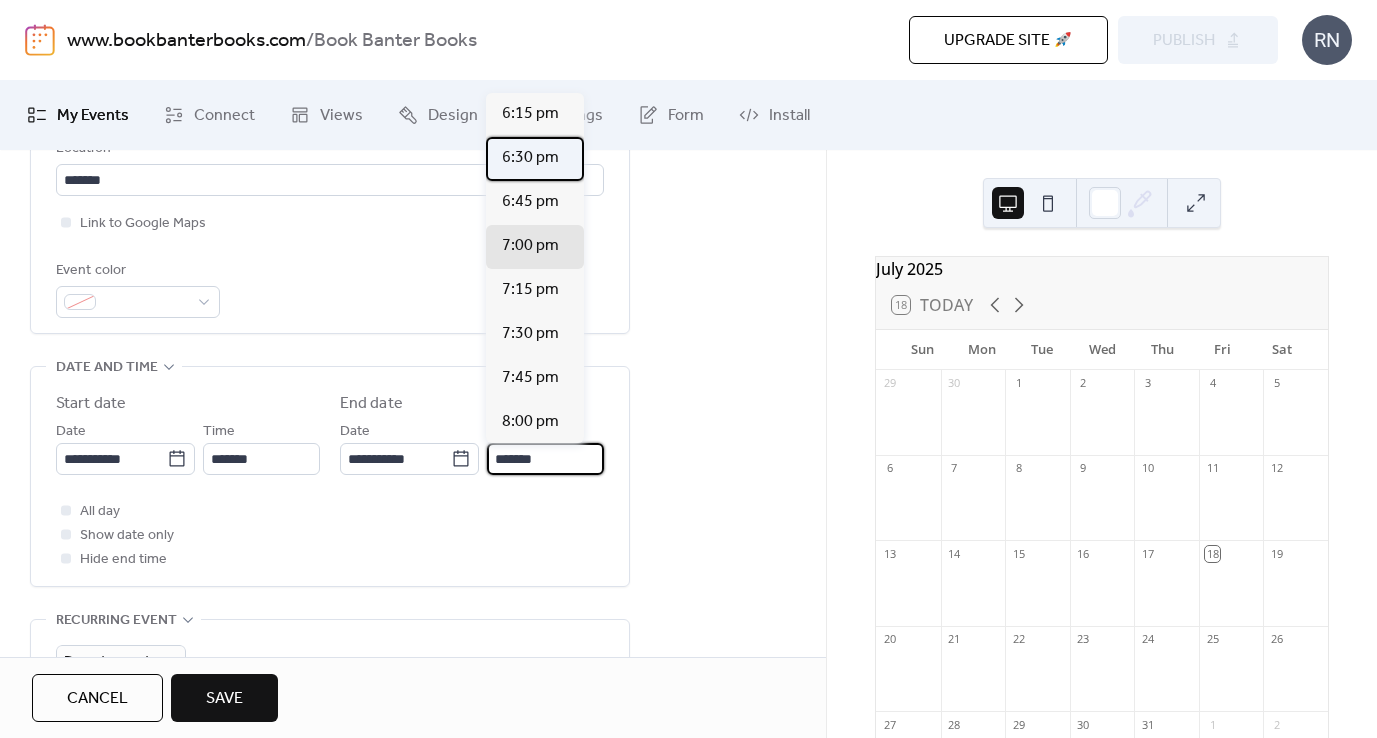 click on "6:30 pm" at bounding box center (530, 158) 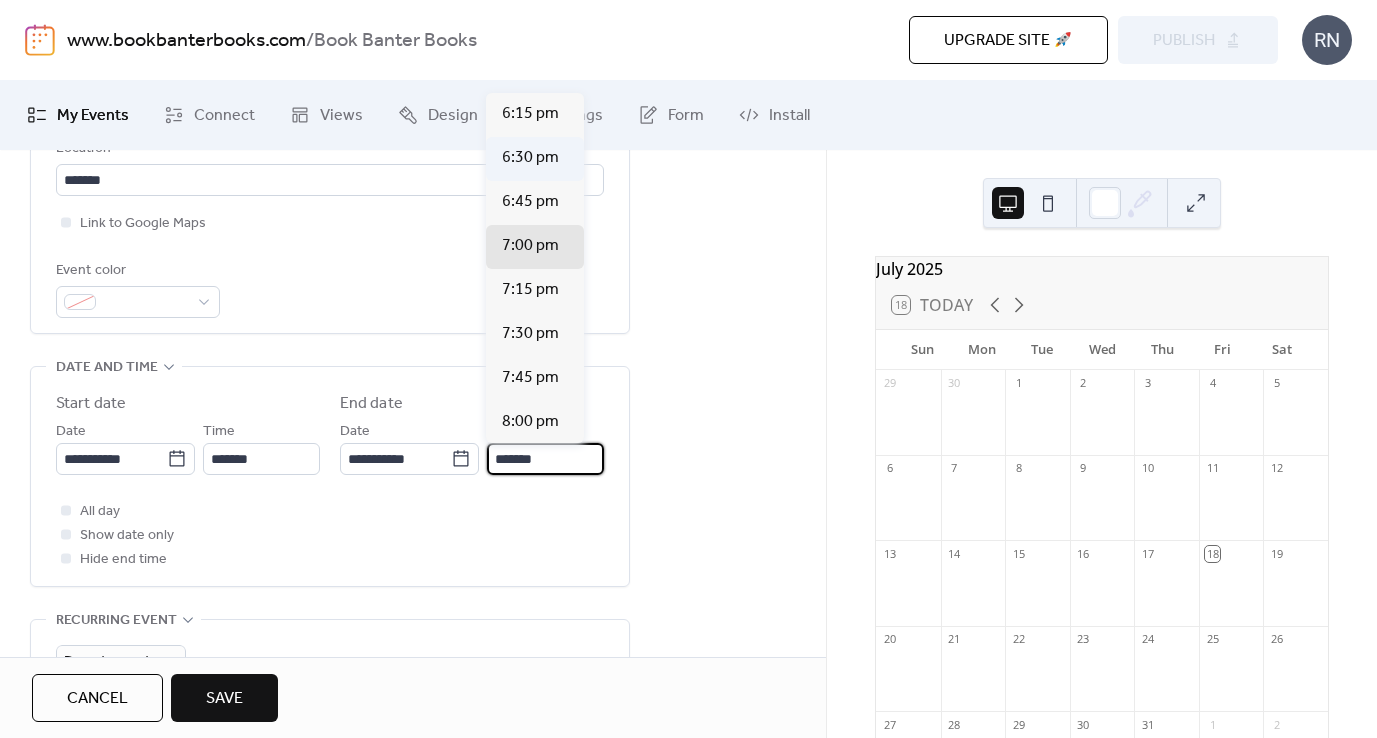 type on "*******" 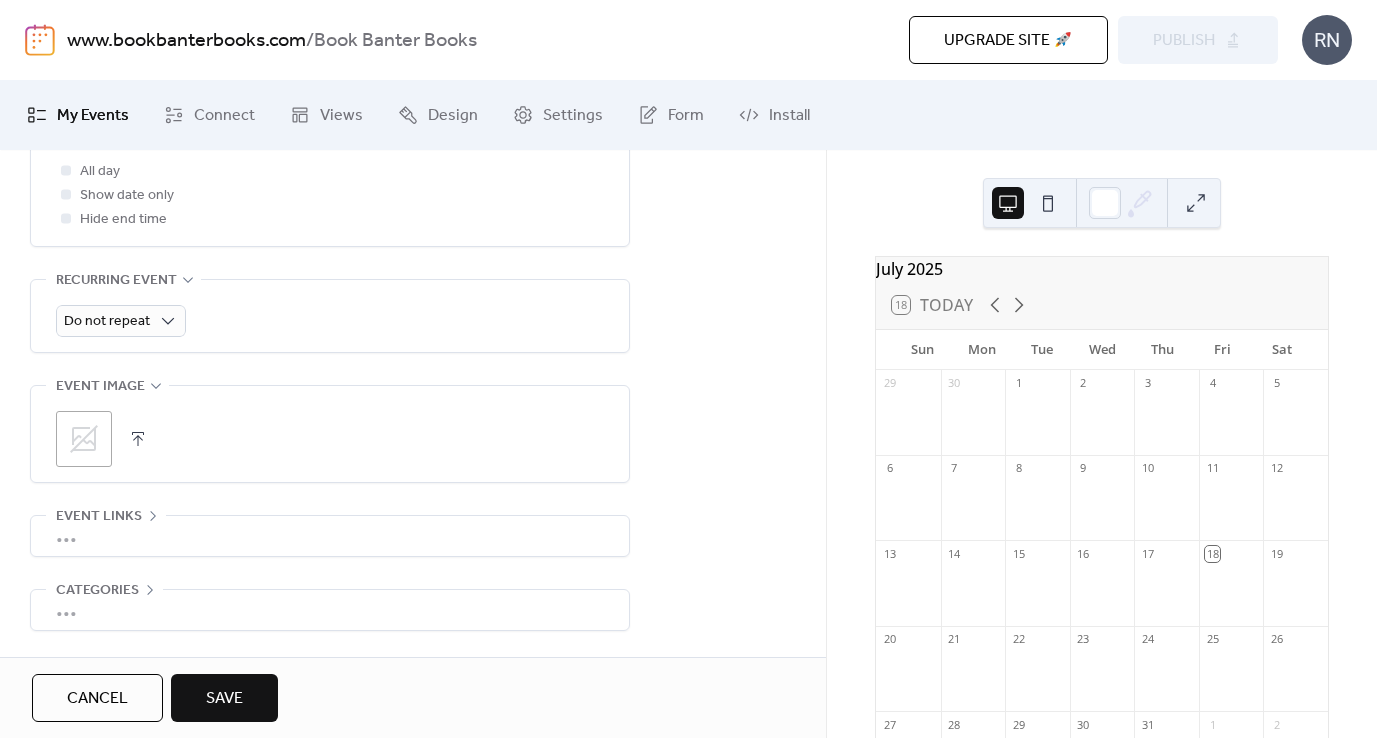 scroll, scrollTop: 889, scrollLeft: 0, axis: vertical 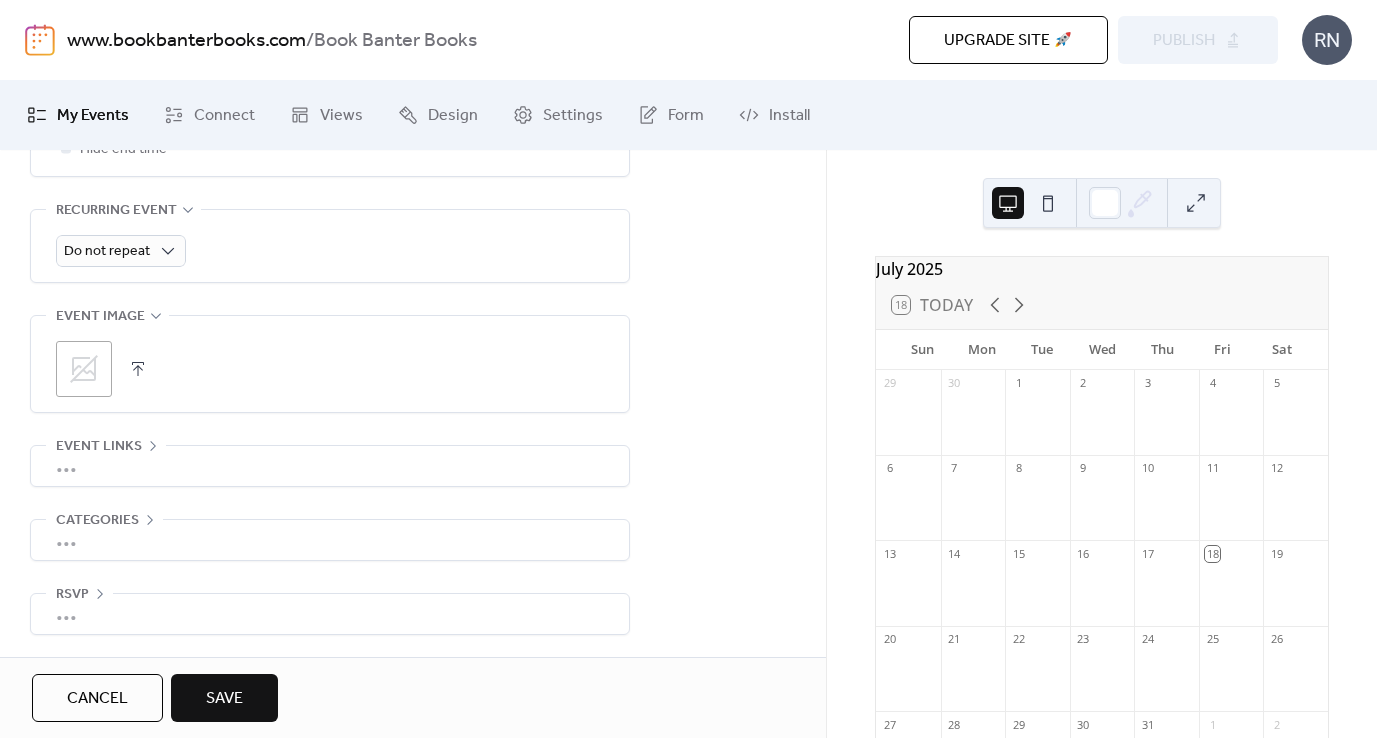 click at bounding box center [138, 369] 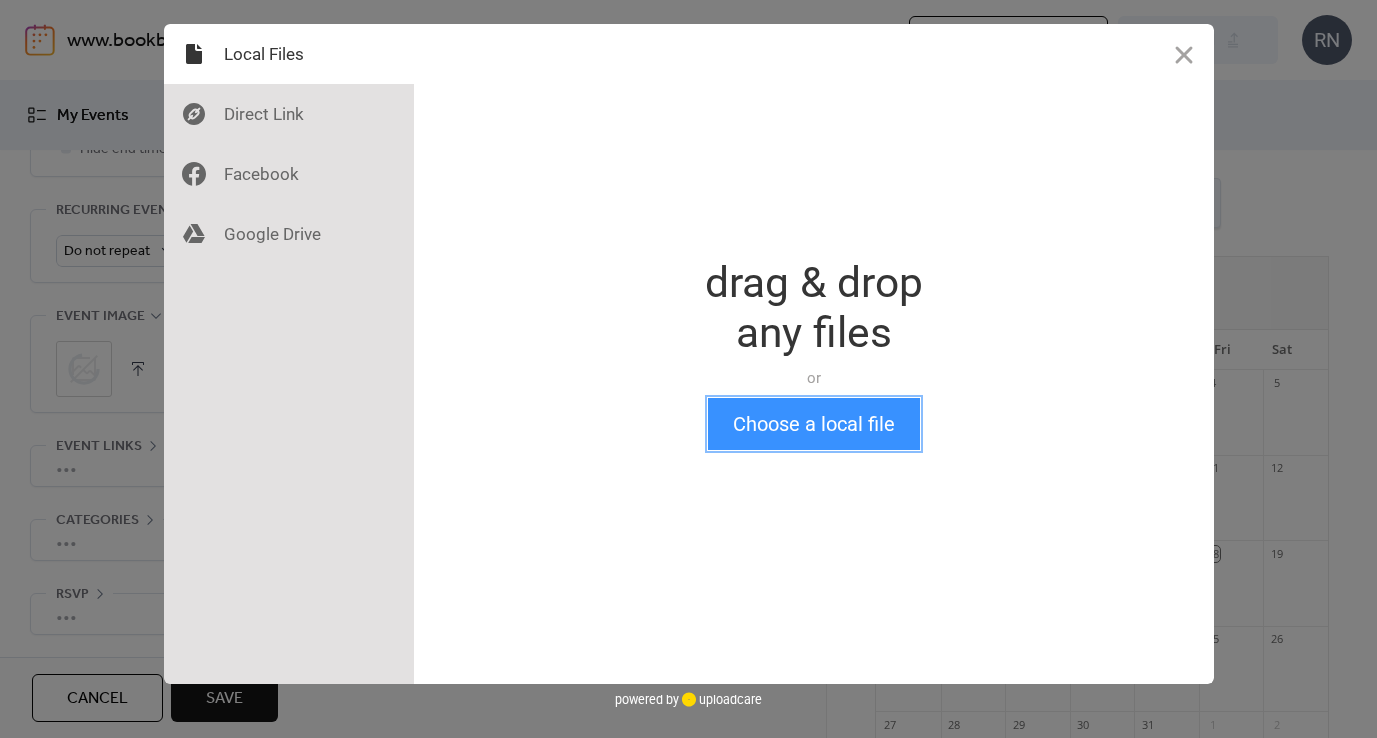 click on "Choose a local file" at bounding box center (814, 424) 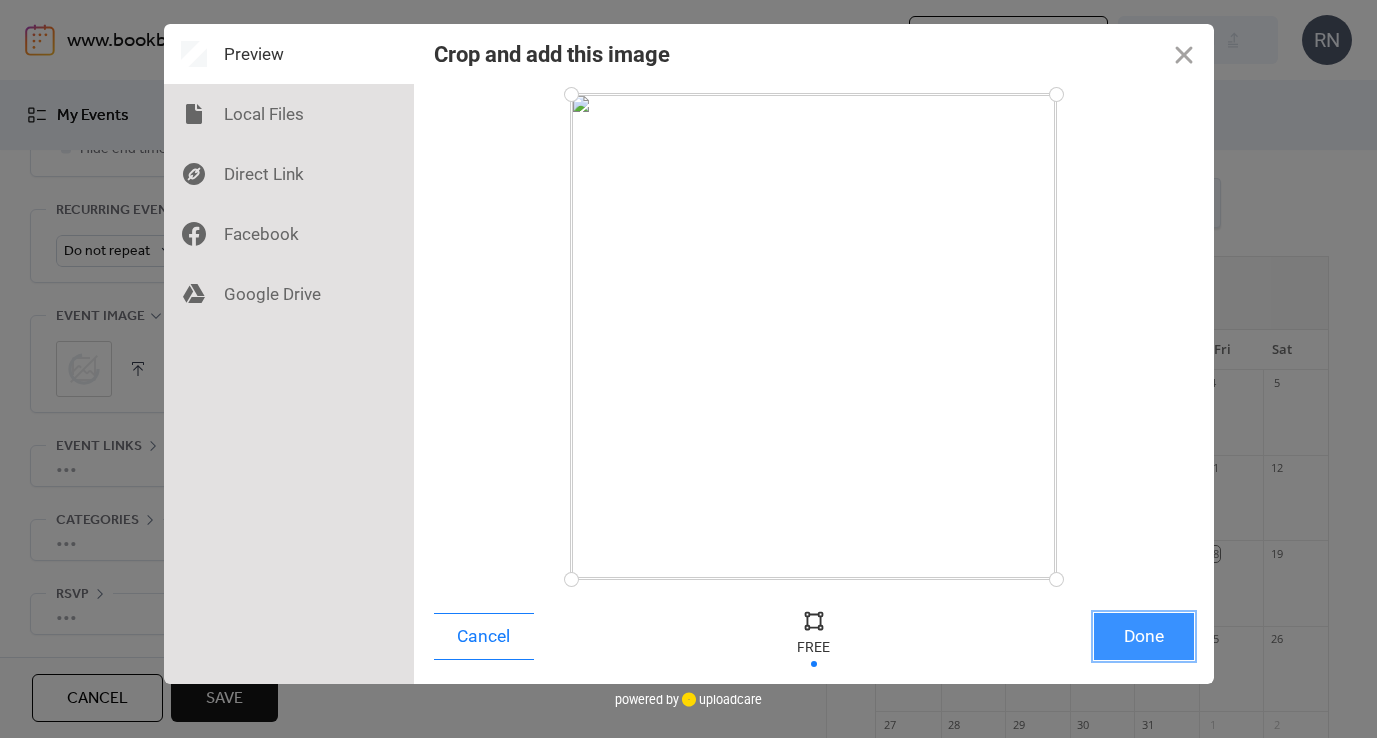click on "Done" at bounding box center (1144, 636) 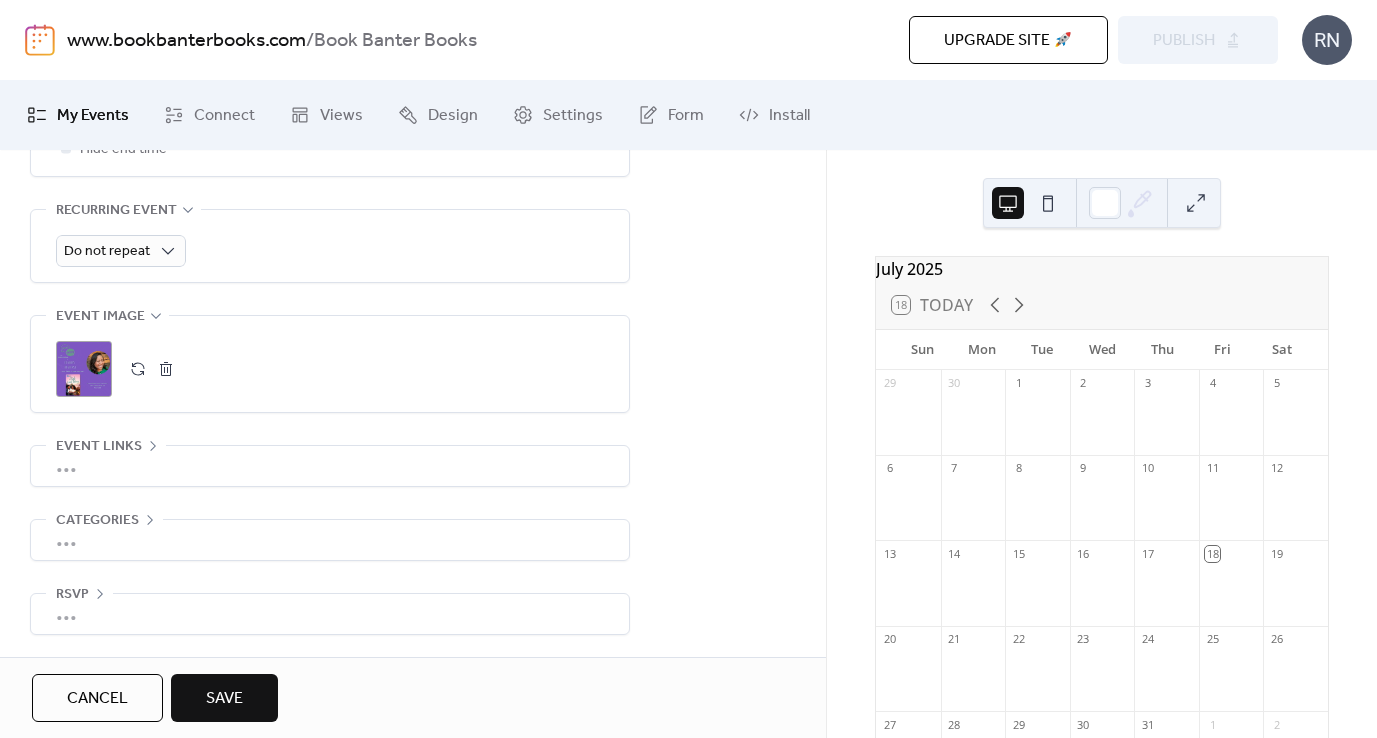click on "•••" at bounding box center (330, 540) 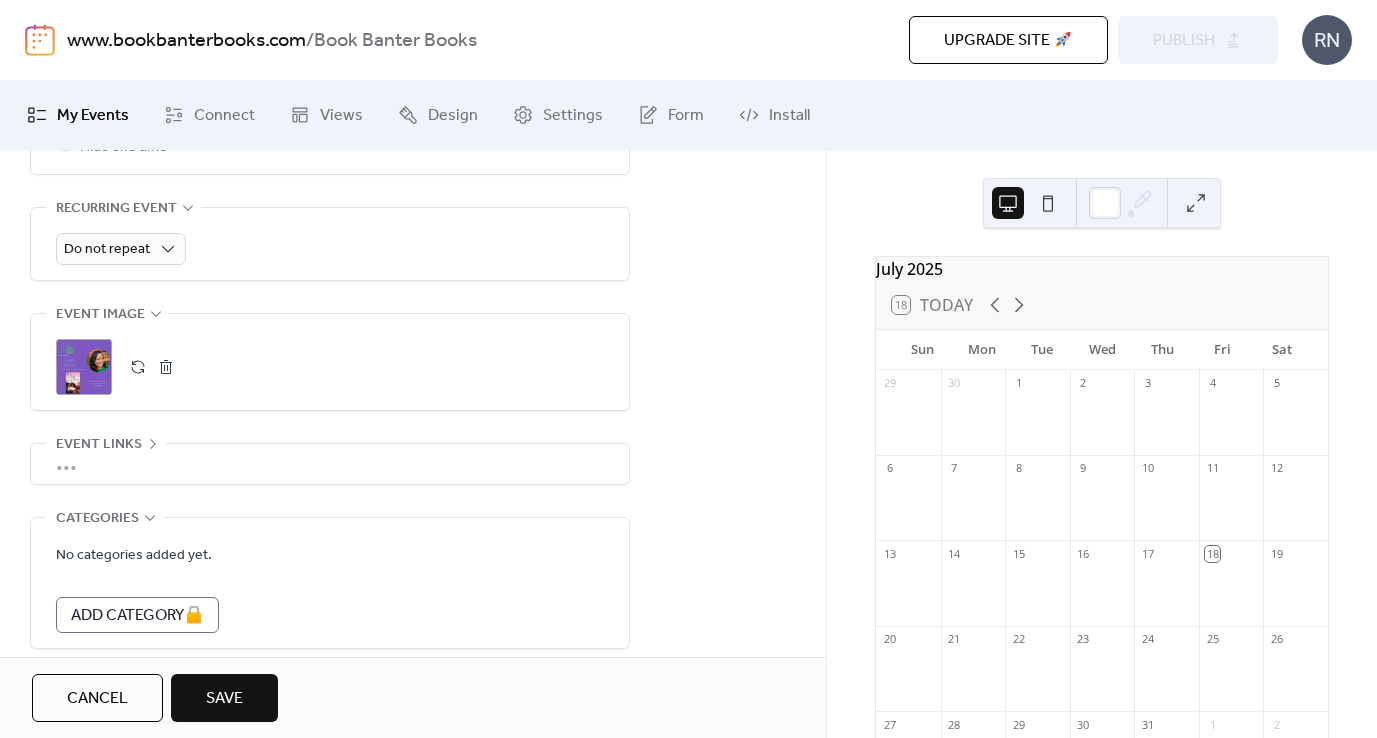 scroll, scrollTop: 979, scrollLeft: 0, axis: vertical 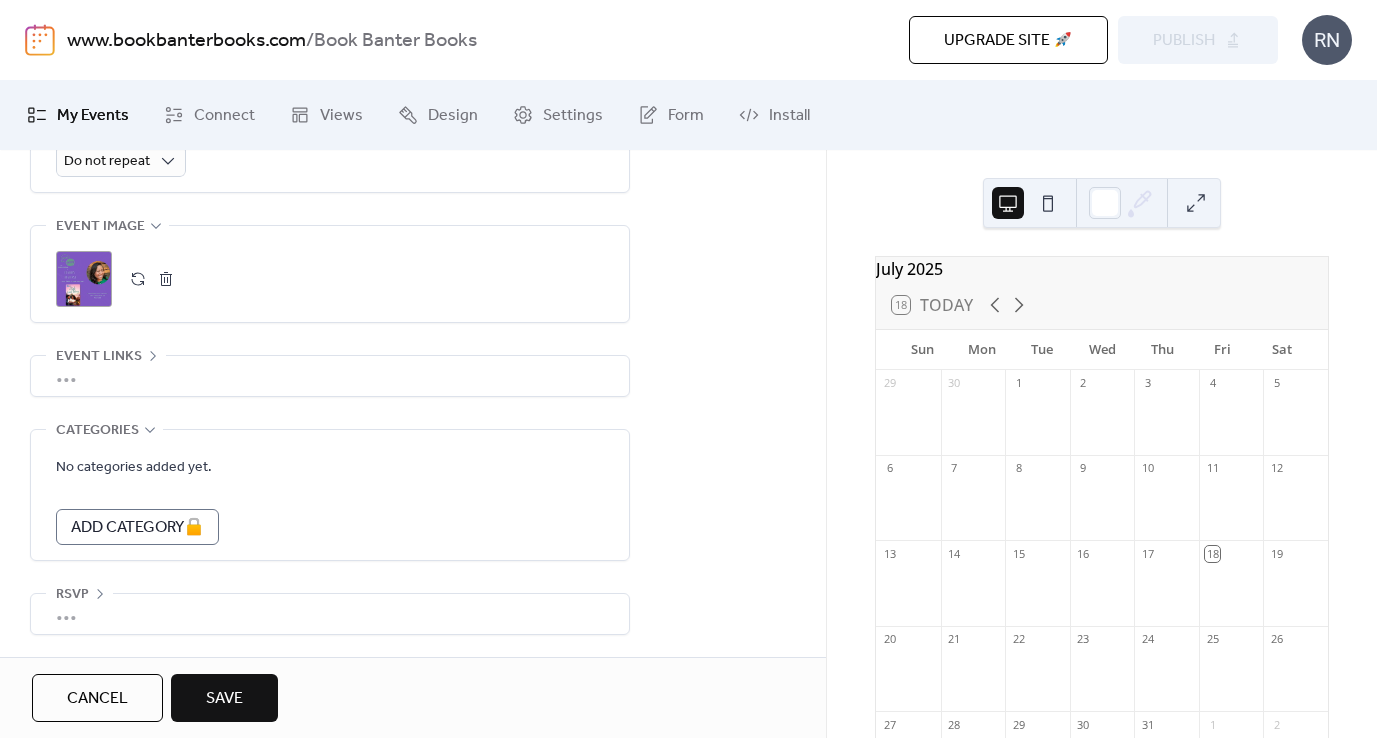 click on "Save" at bounding box center (224, 699) 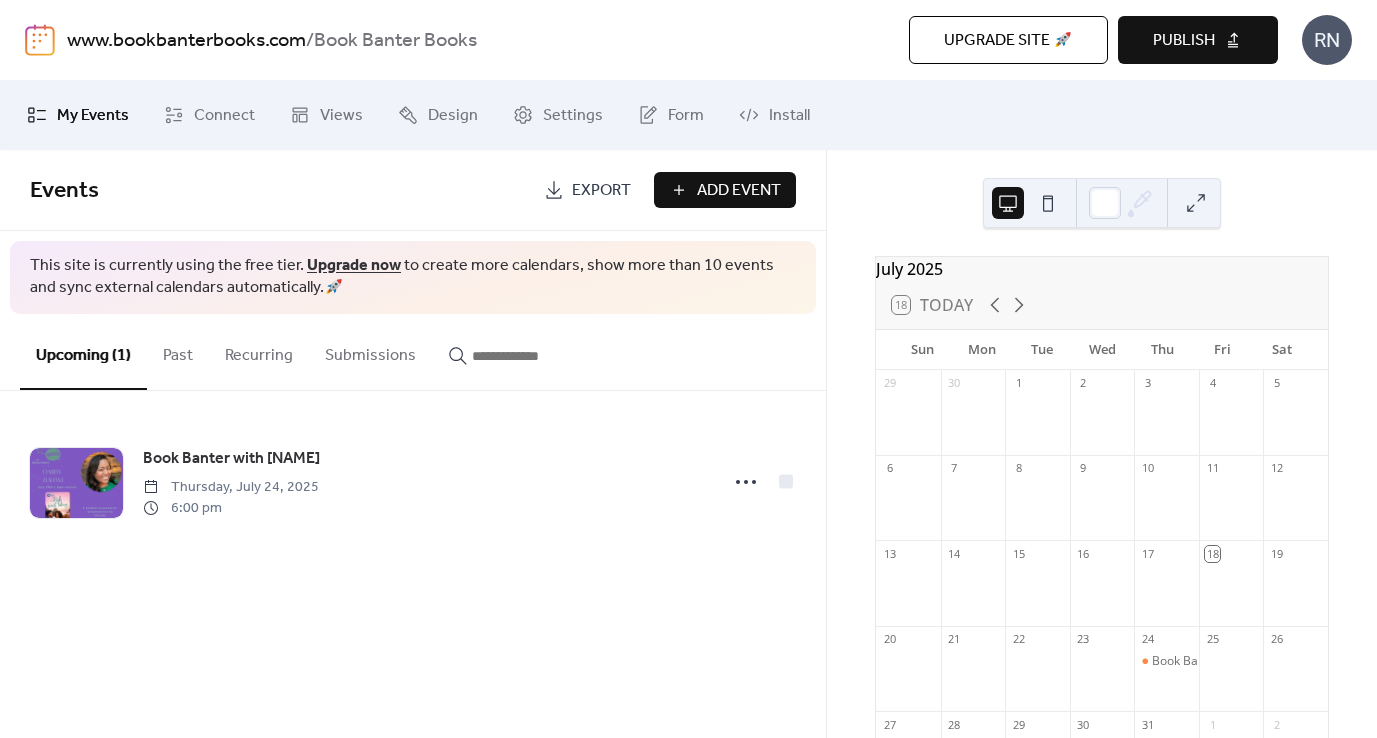 click on "Publish" at bounding box center [1198, 40] 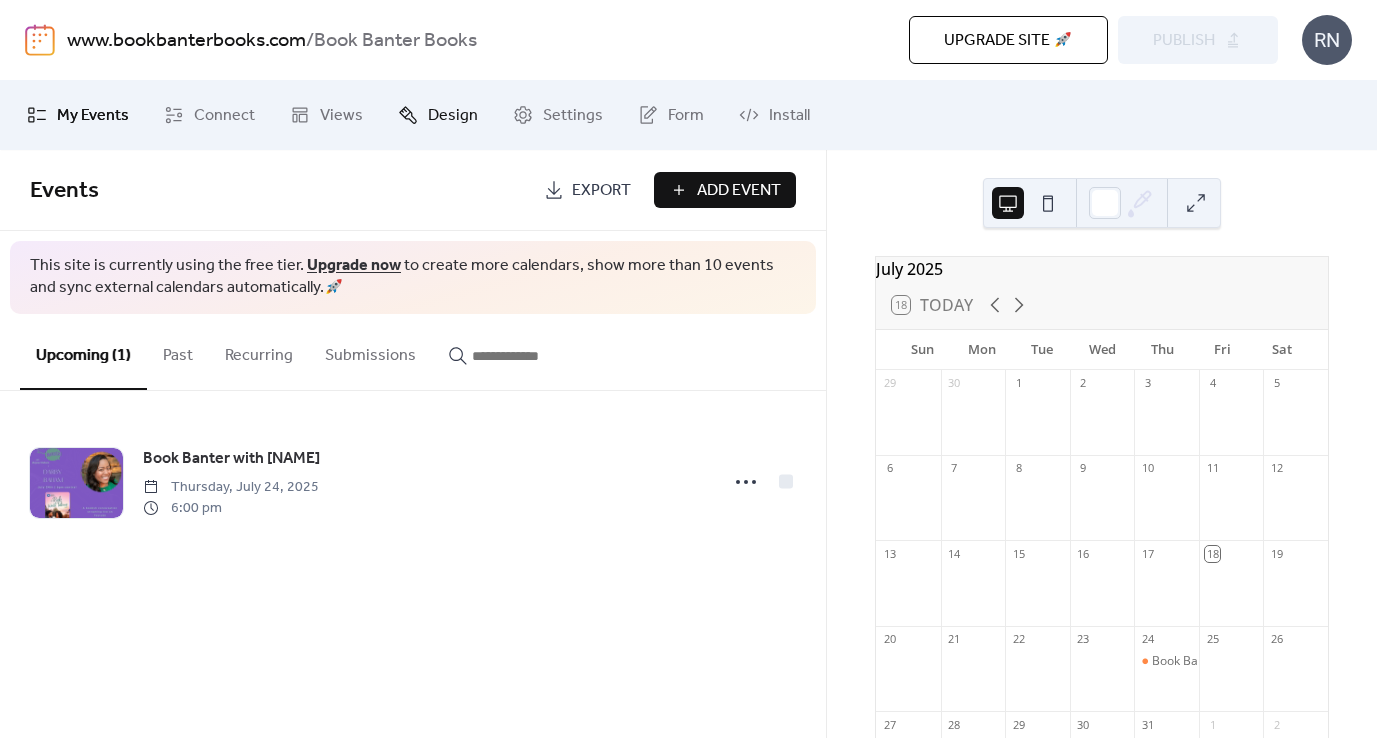 click on "Design" at bounding box center (453, 116) 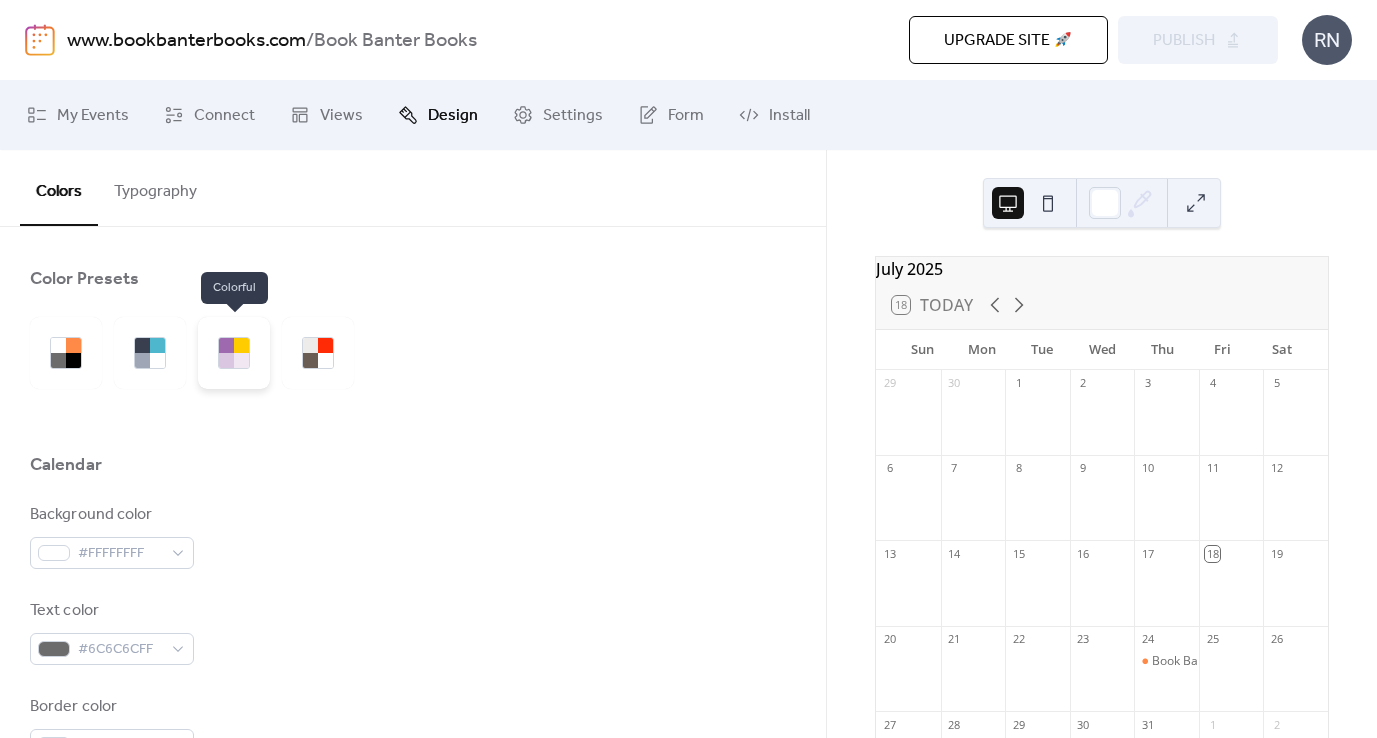 click at bounding box center [226, 345] 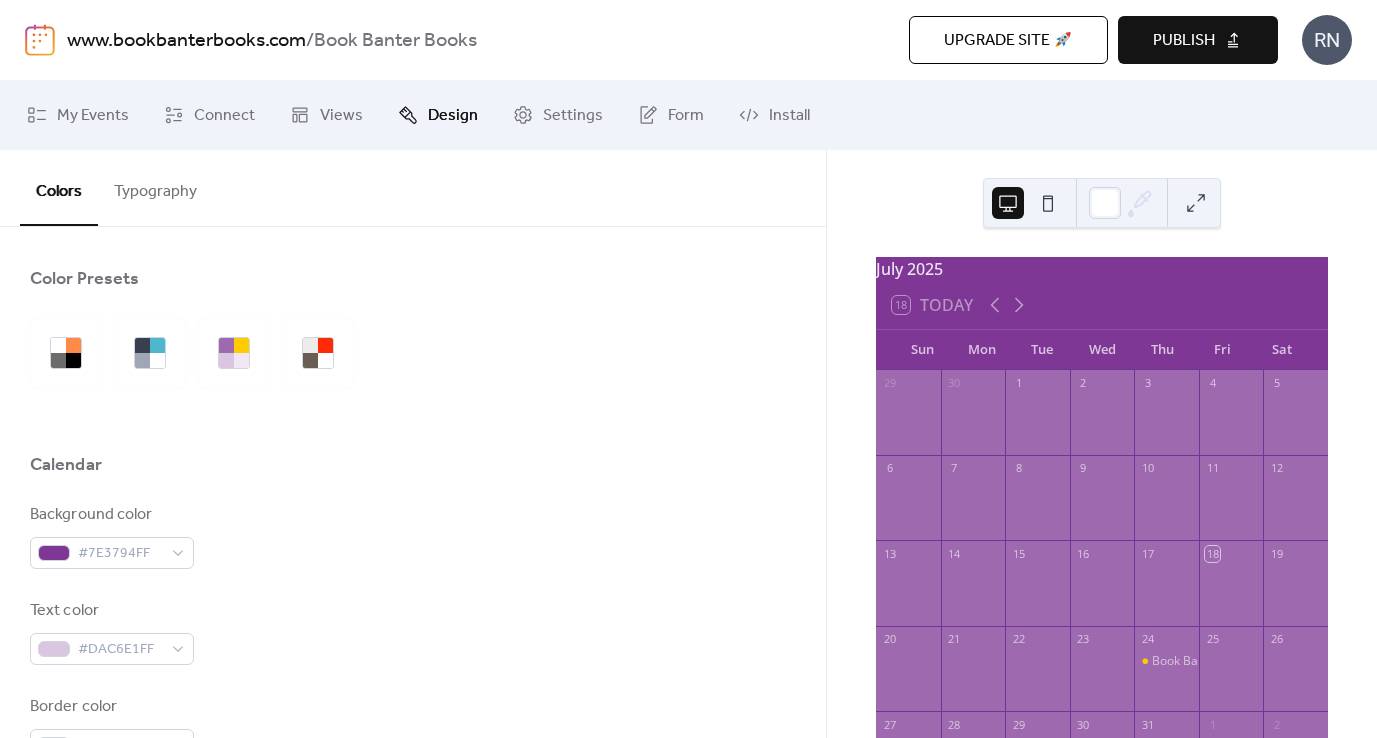 click on "Publish" at bounding box center (1184, 41) 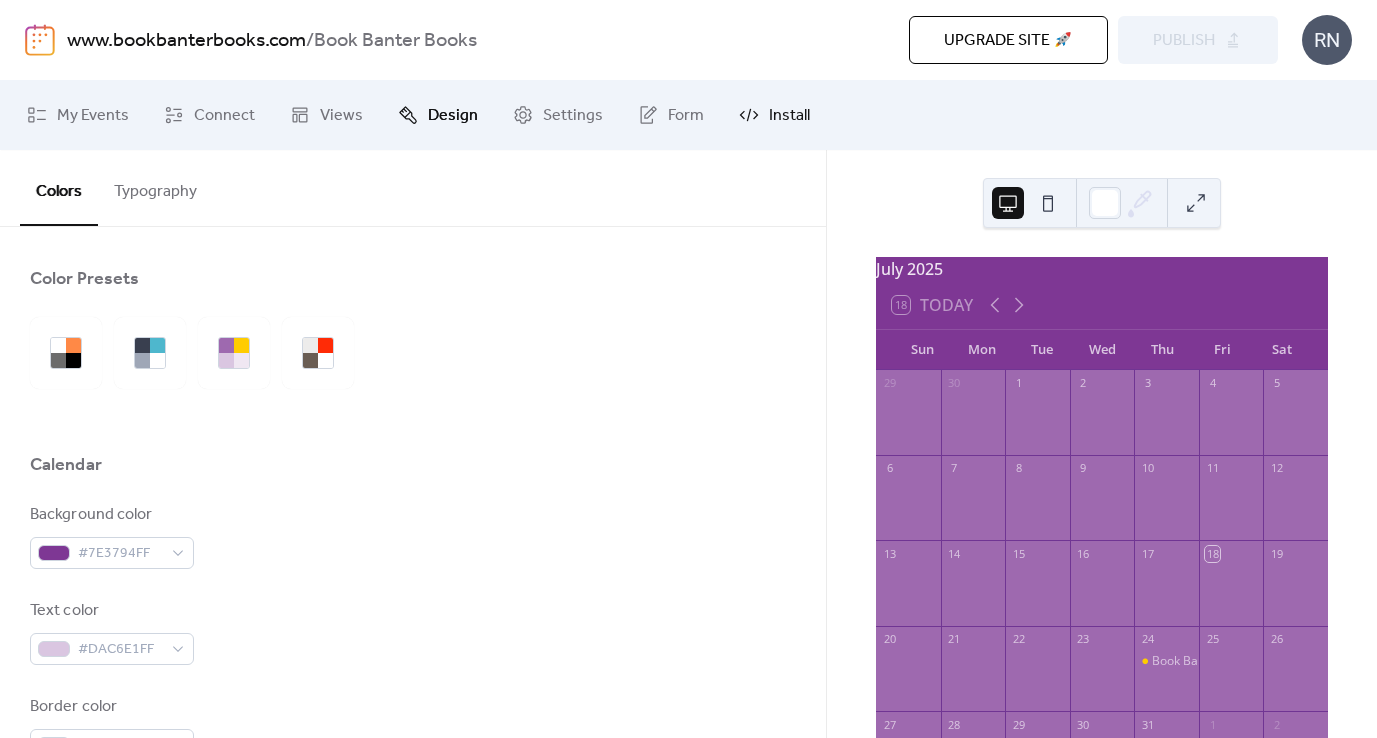 click on "Install" at bounding box center (774, 115) 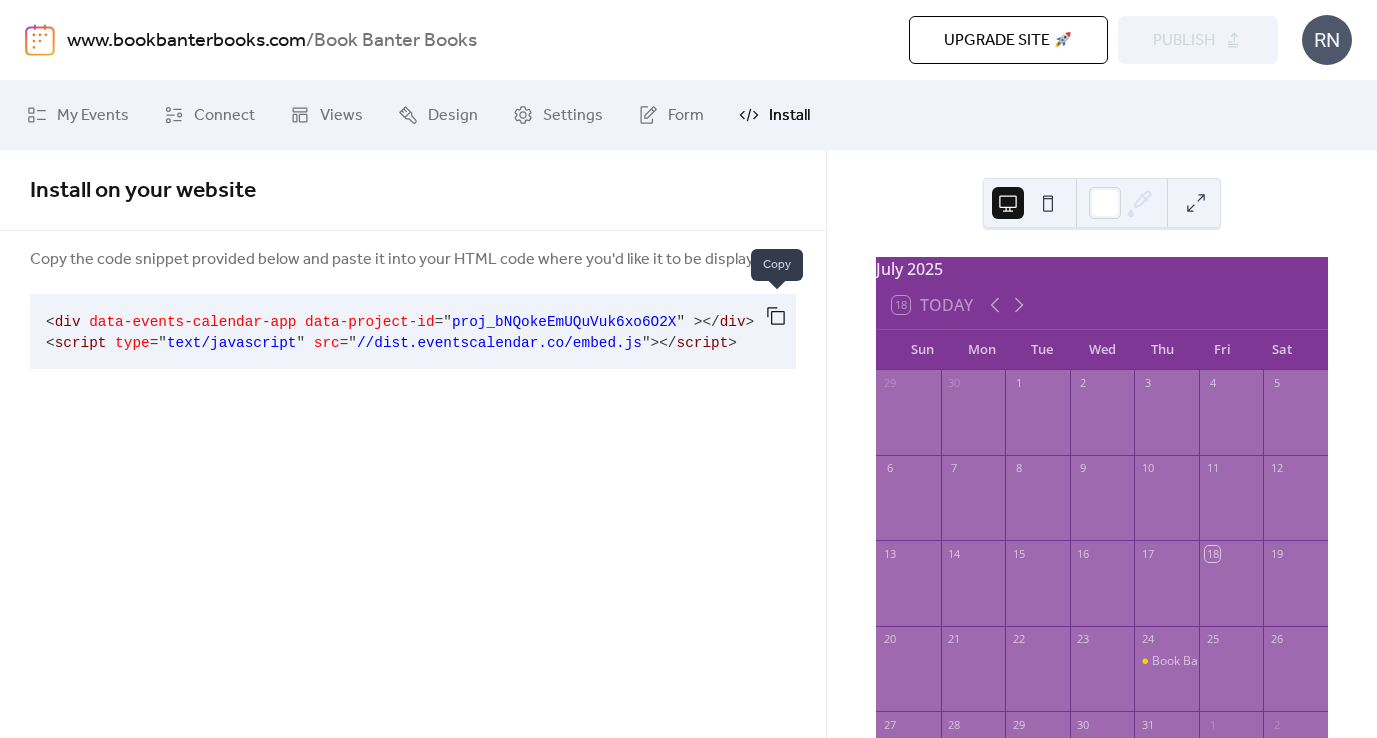 click at bounding box center [776, 316] 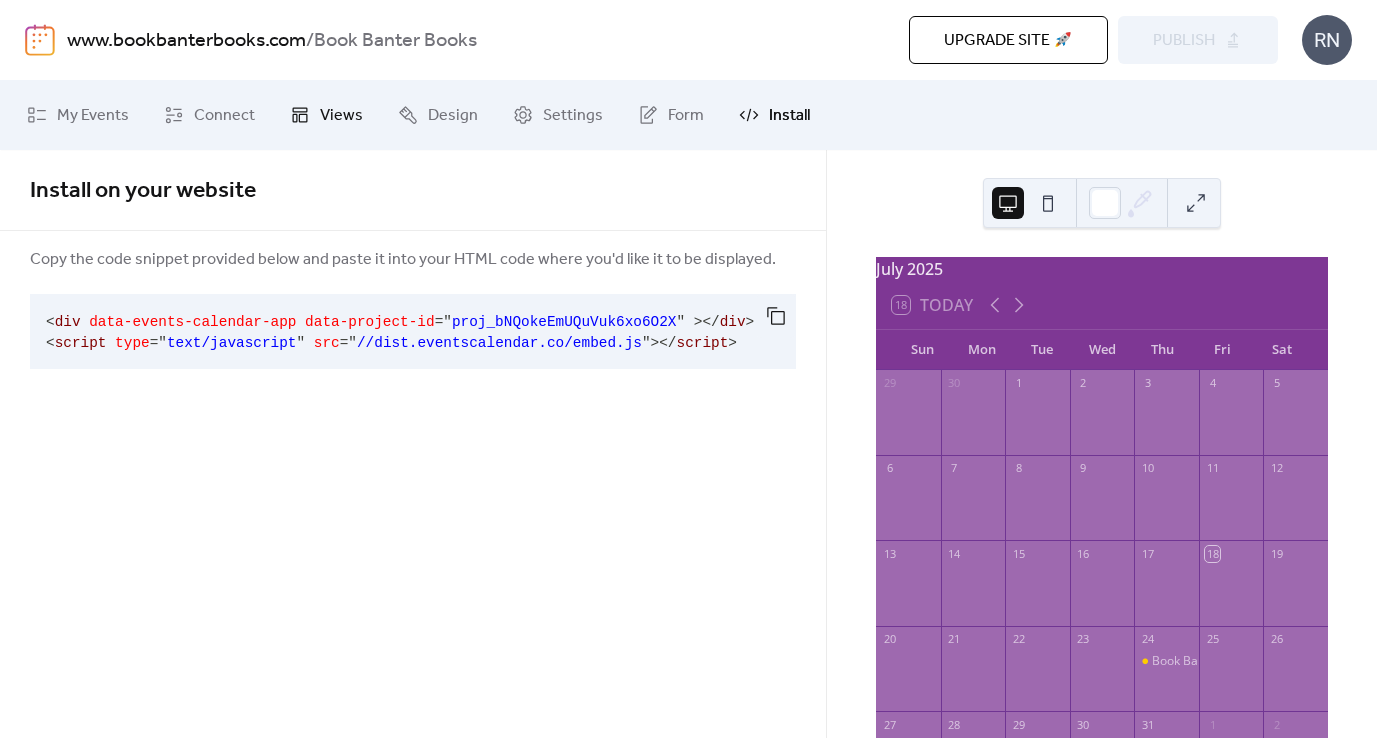 click on "Views" at bounding box center [341, 116] 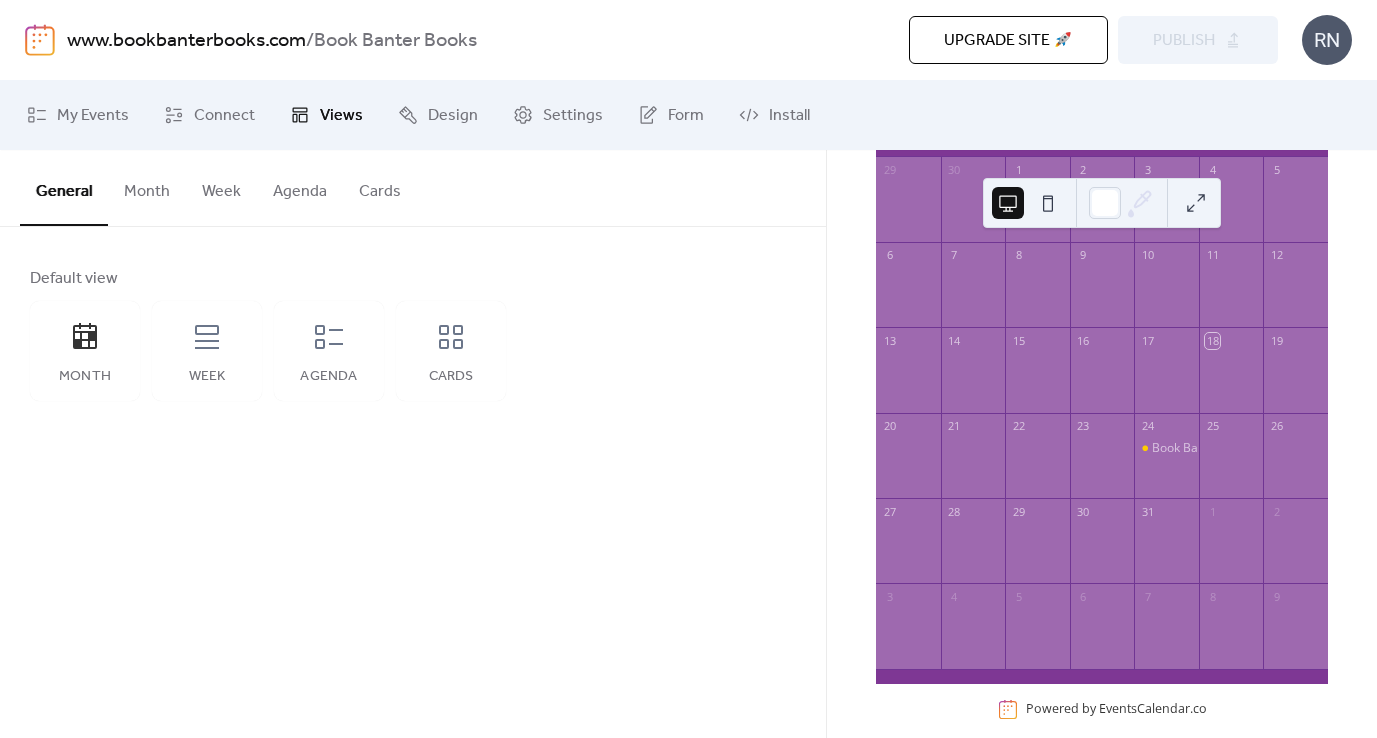 scroll, scrollTop: 249, scrollLeft: 0, axis: vertical 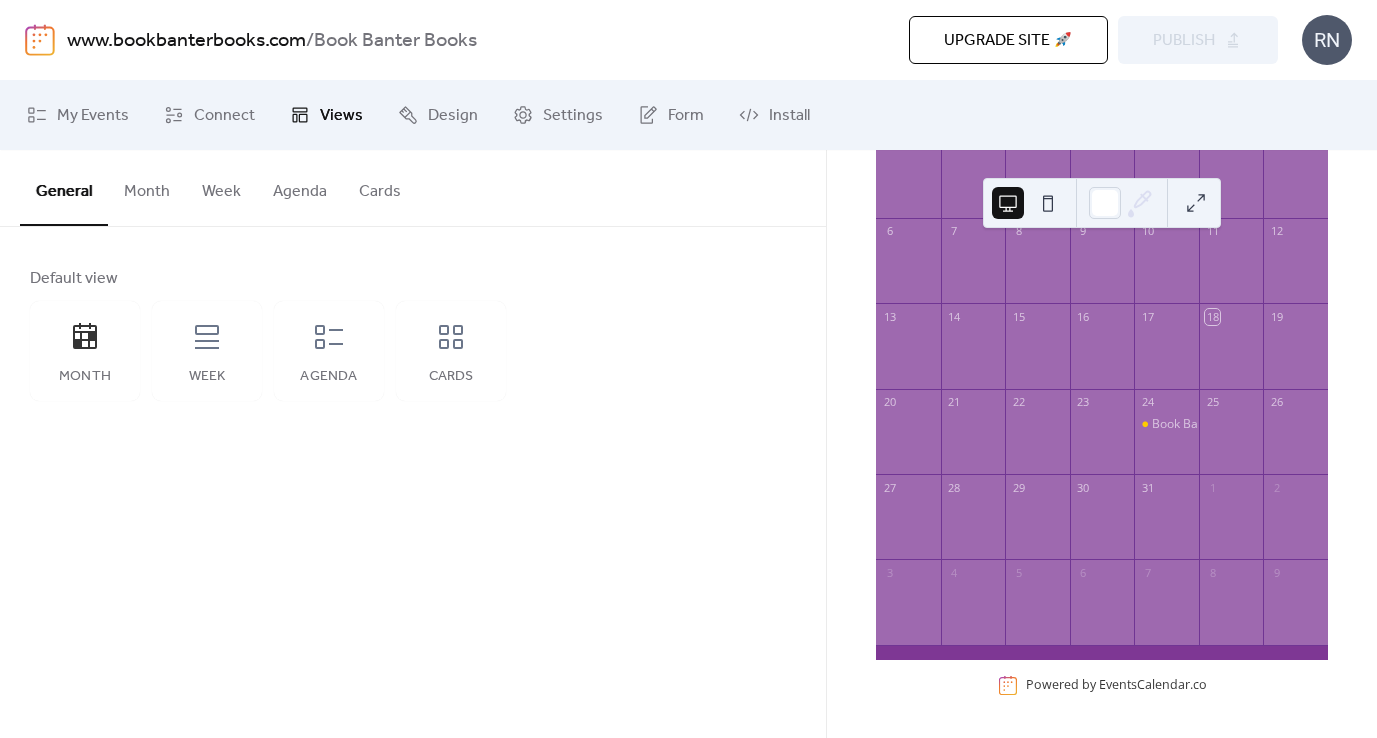 click on "31" at bounding box center [1166, 487] 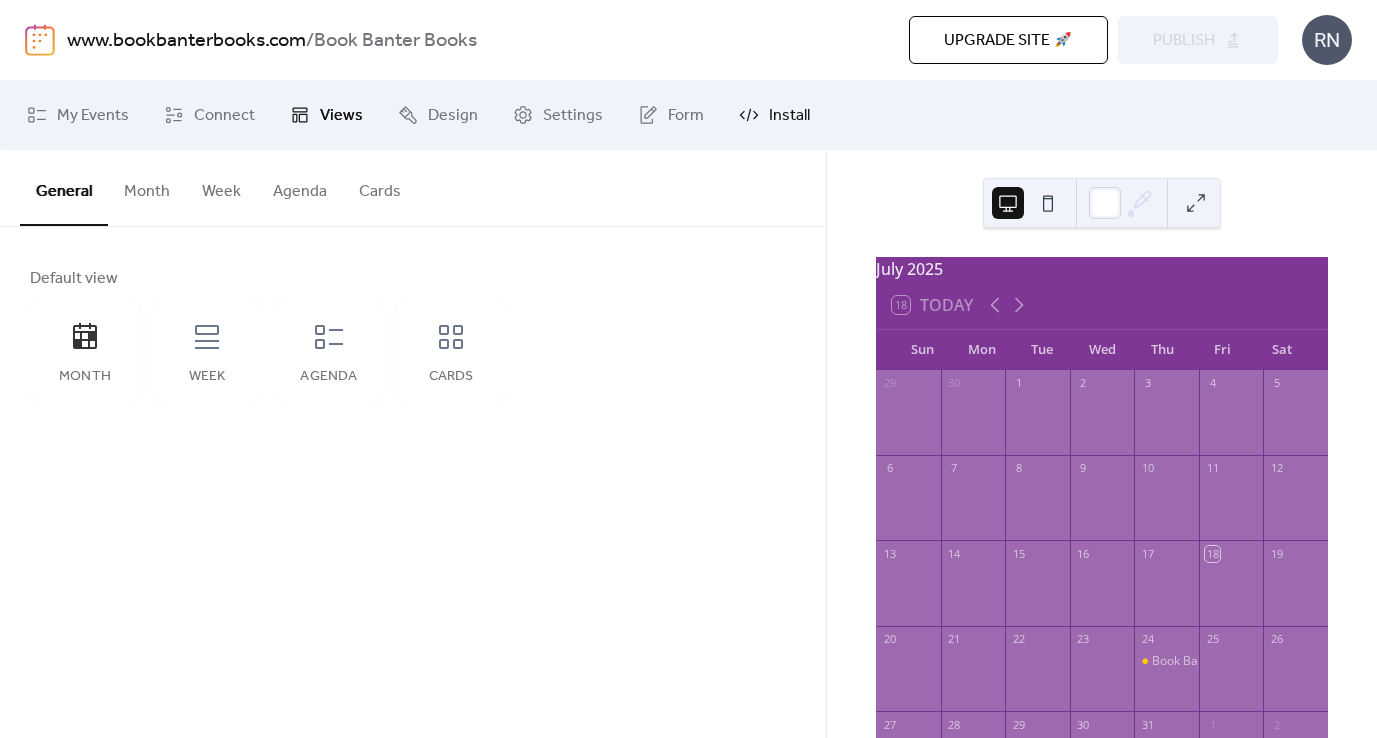 click on "Install" at bounding box center (789, 116) 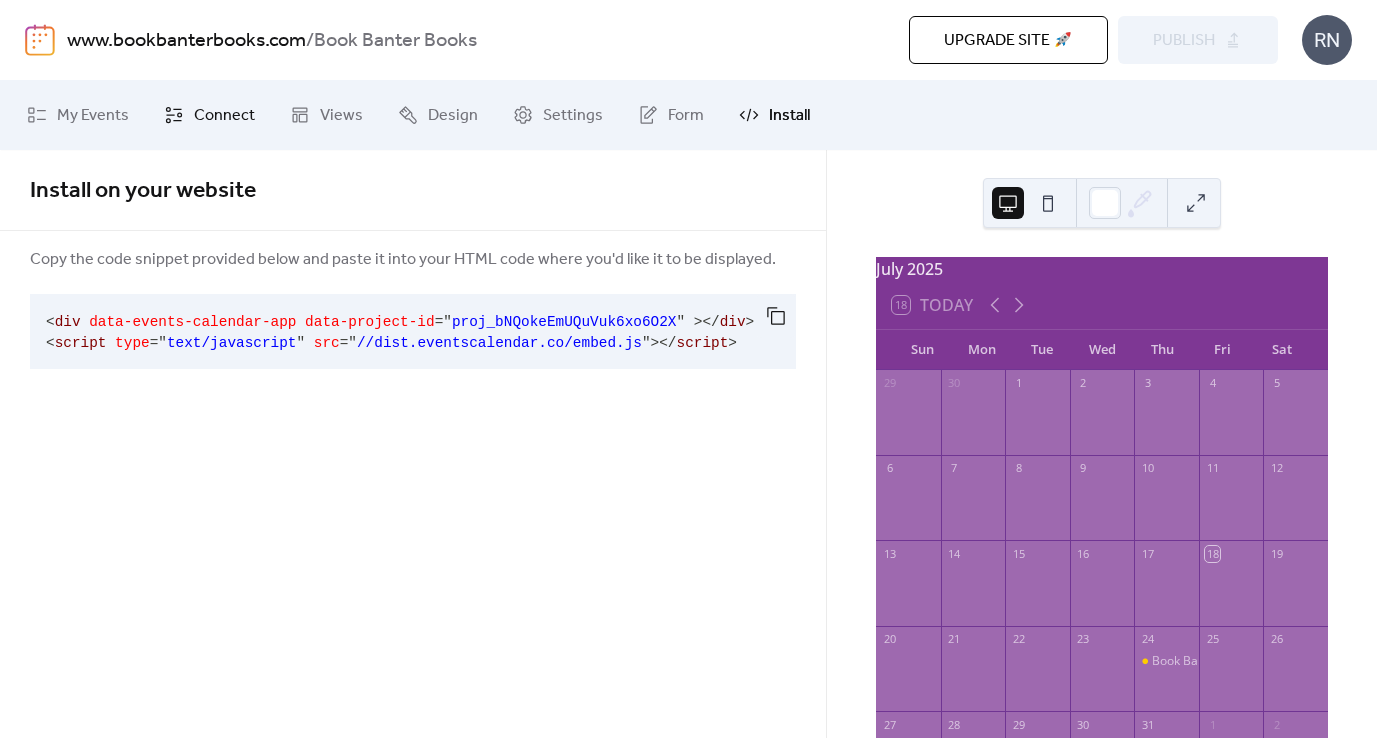click on "Connect" at bounding box center (224, 116) 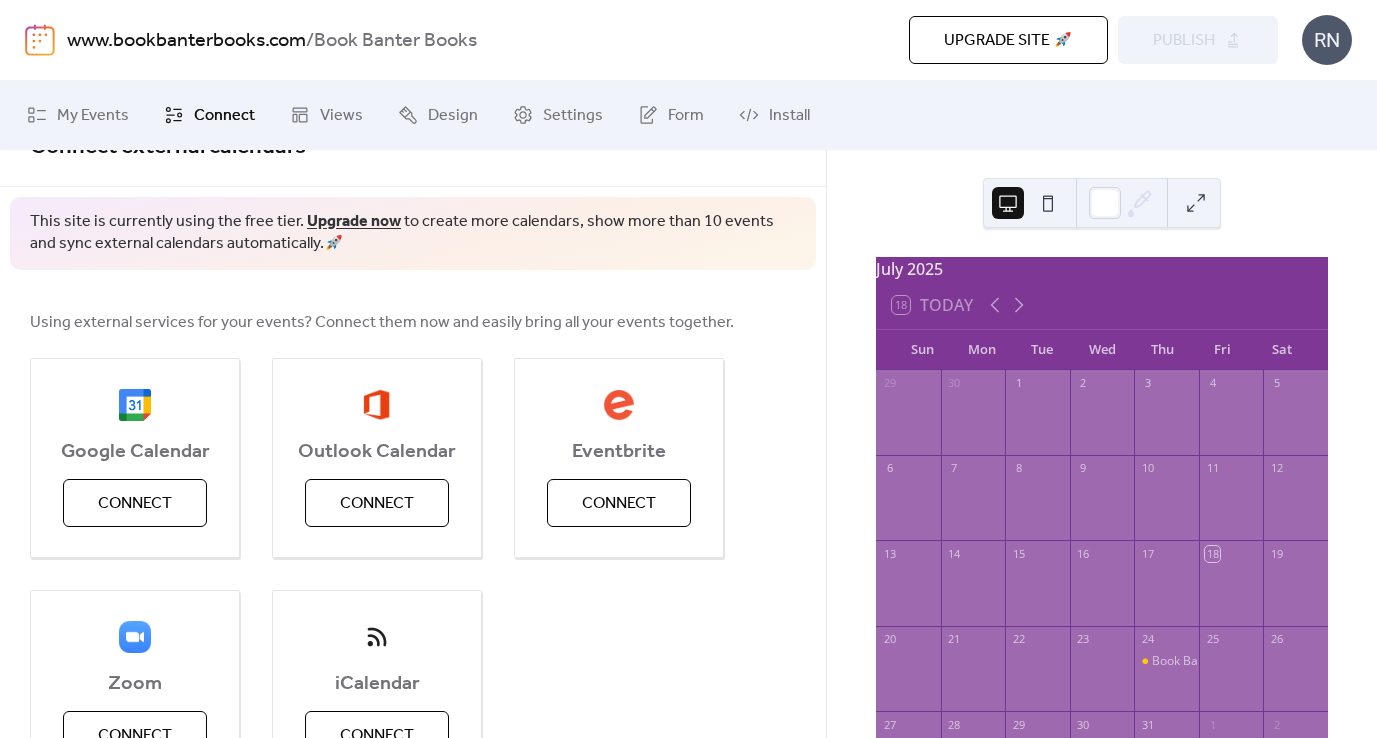 scroll, scrollTop: 0, scrollLeft: 0, axis: both 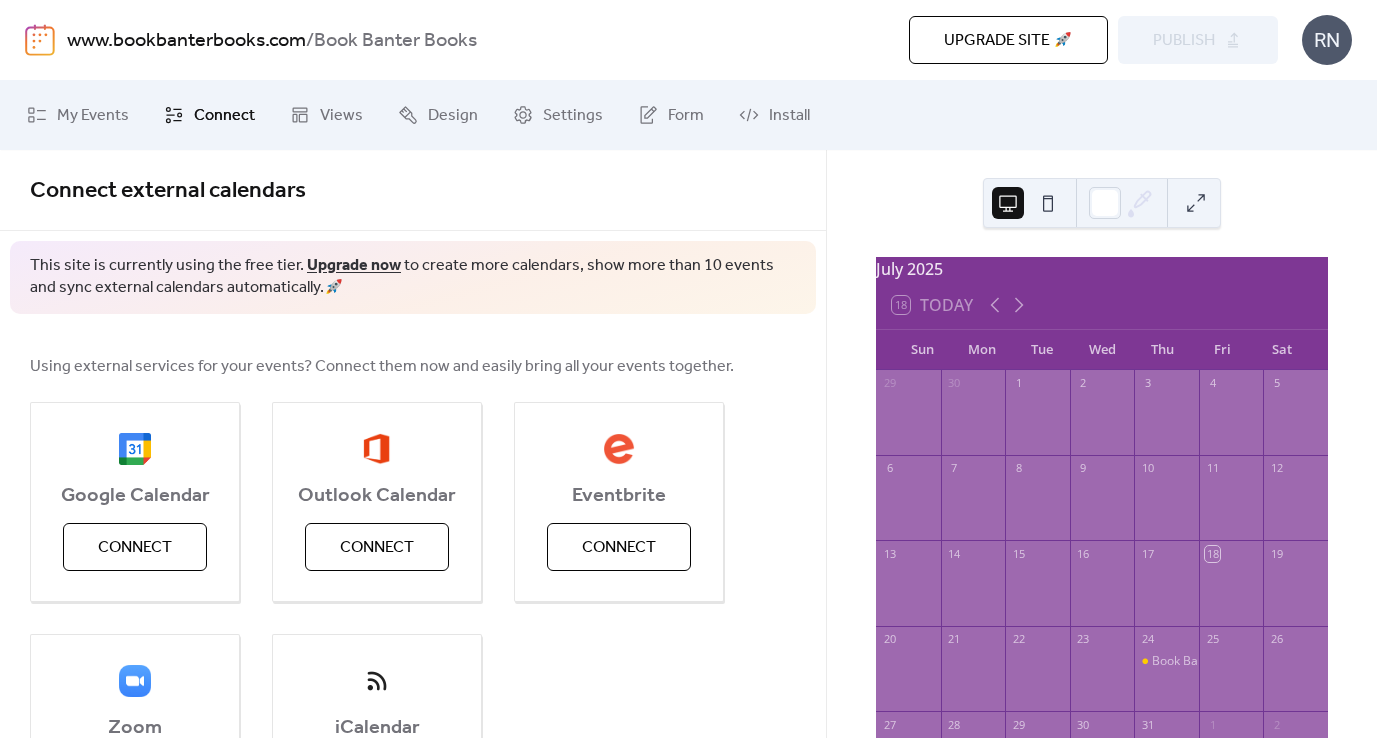 click on "www.bookbanterbooks.com" at bounding box center (186, 41) 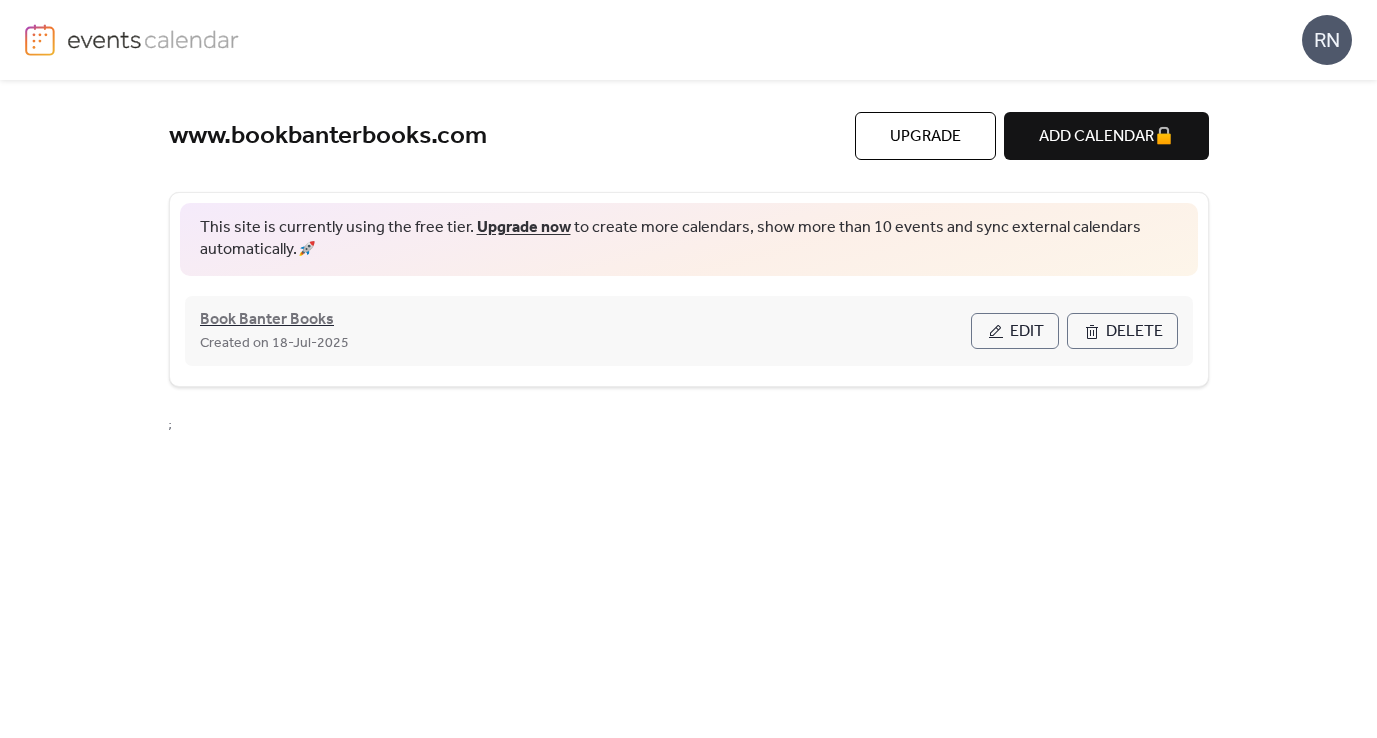 click on "Book Banter Books" at bounding box center (267, 320) 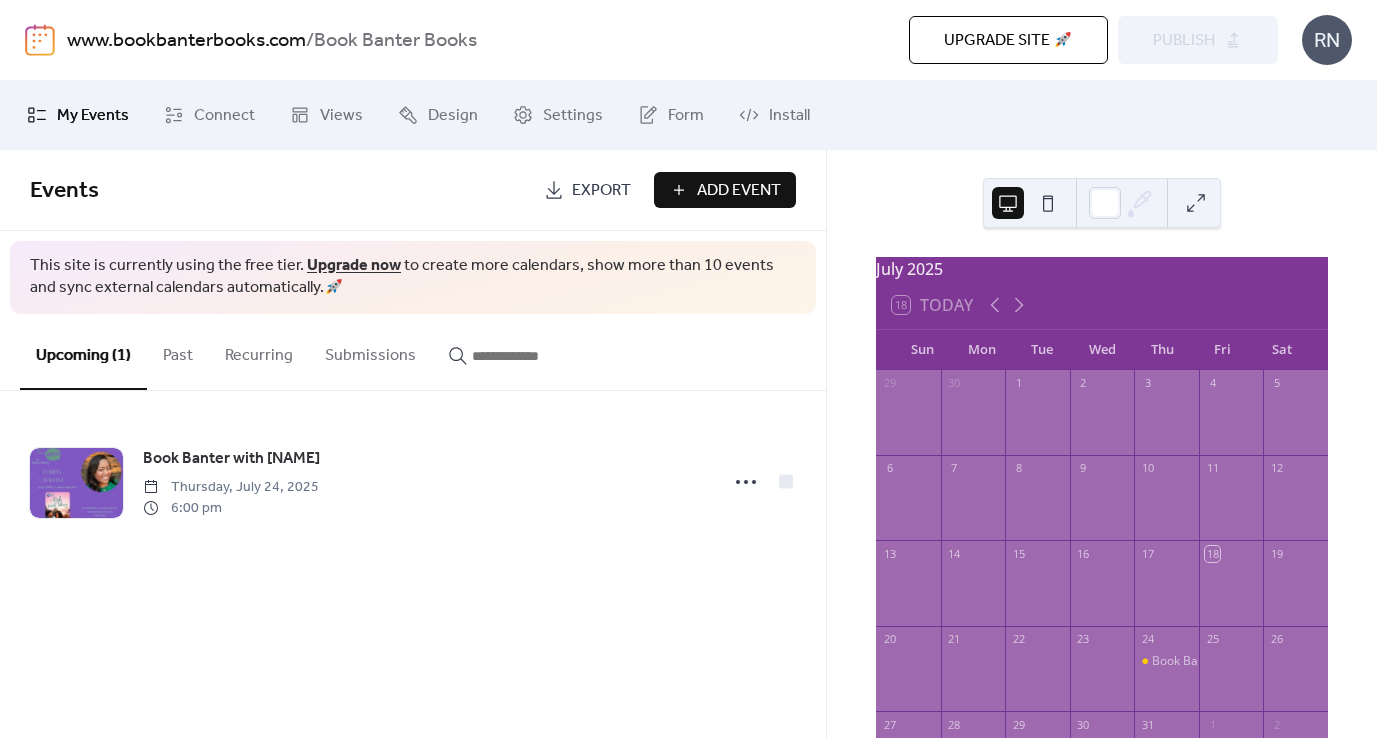 click on "Export" at bounding box center [601, 191] 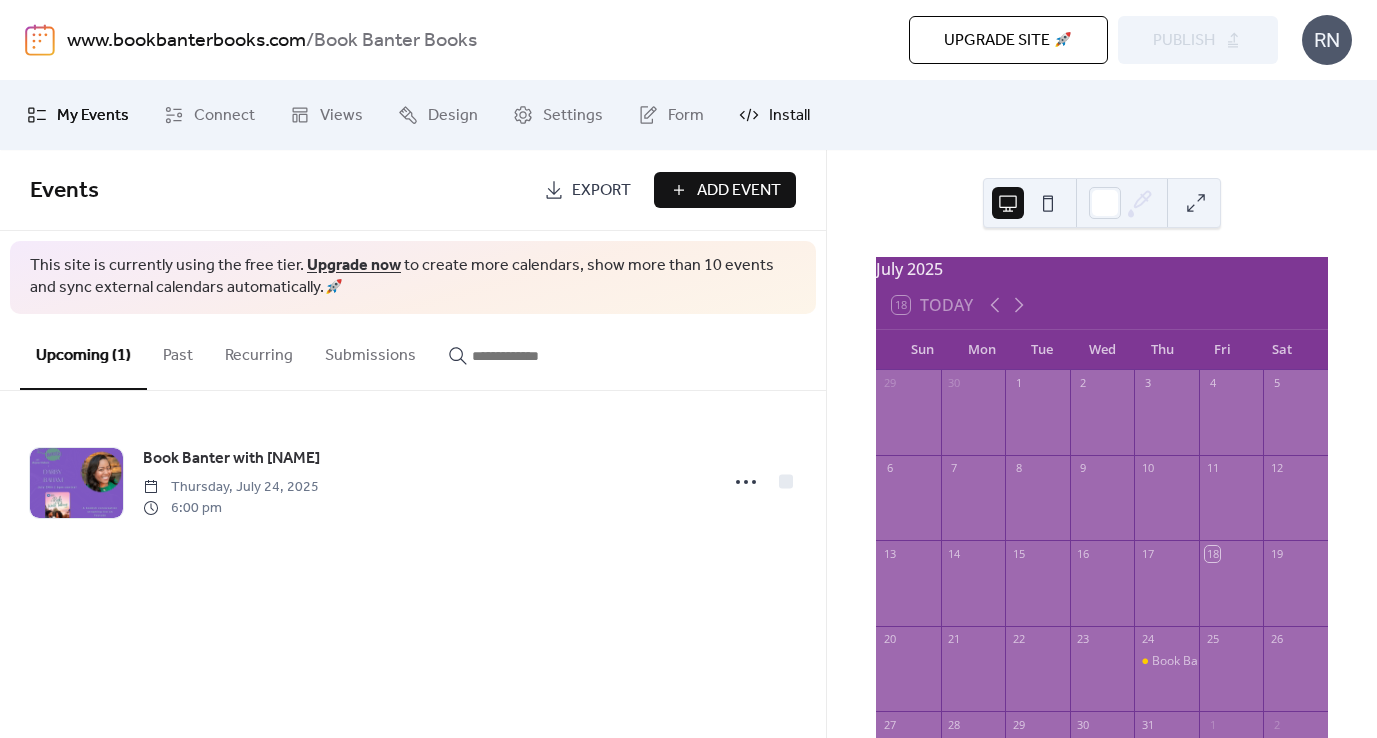 click on "Install" at bounding box center (789, 116) 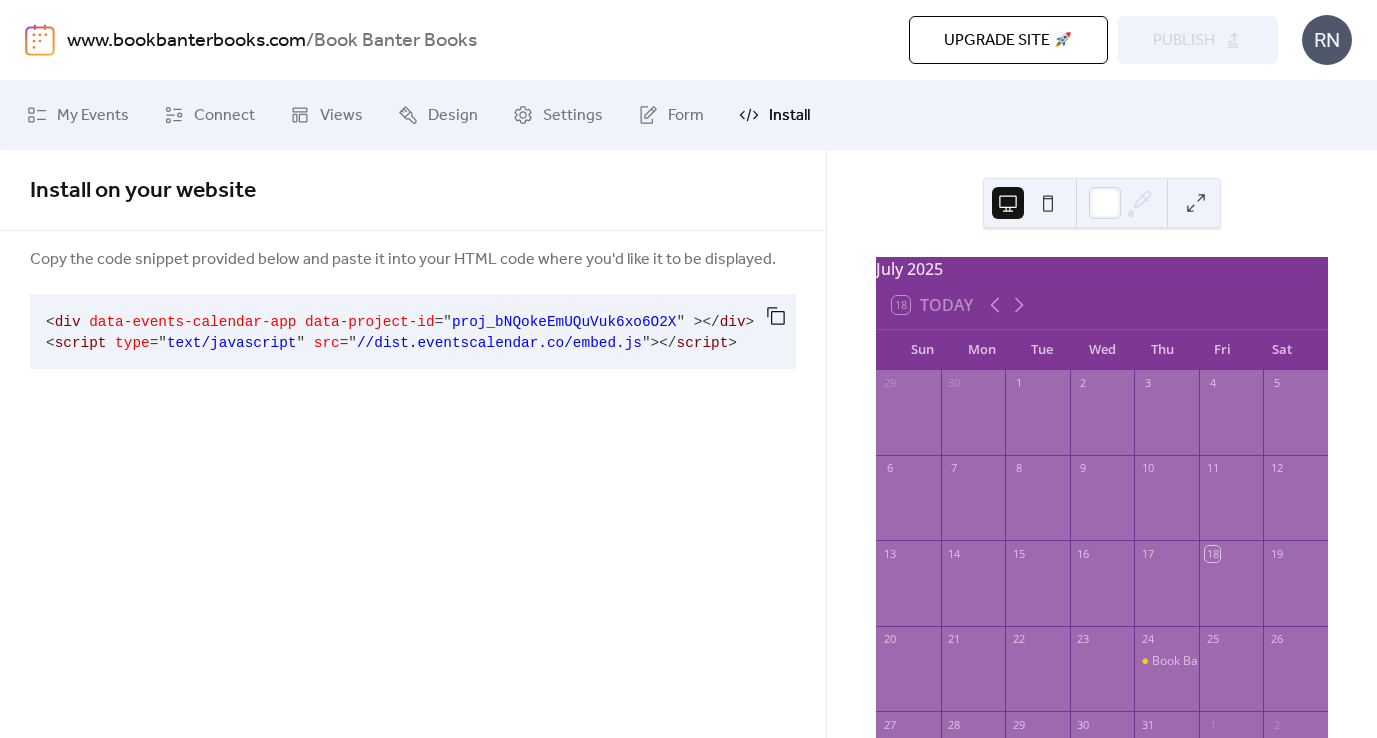 click on "proj_bNQokeEmUQuVuk6xo6O2X" at bounding box center [564, 322] 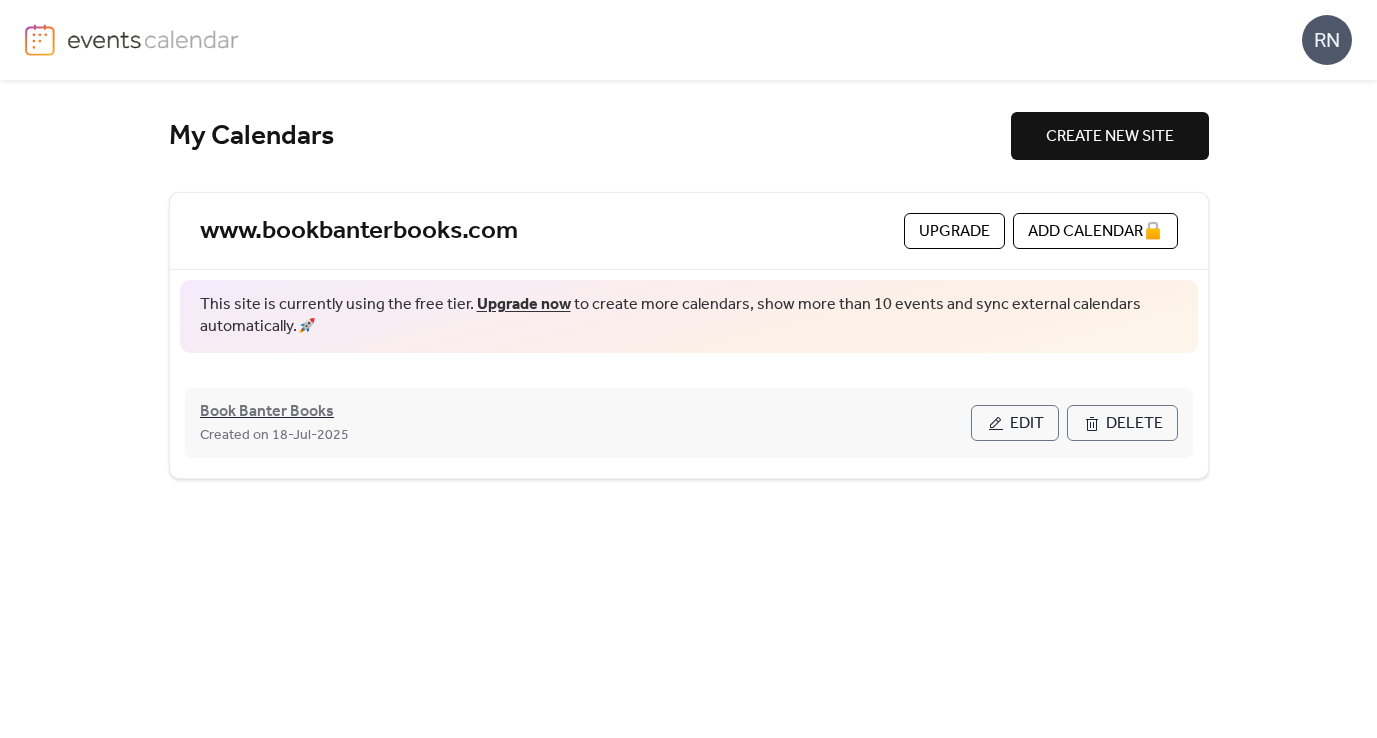 click on "Book Banter Books" at bounding box center [267, 412] 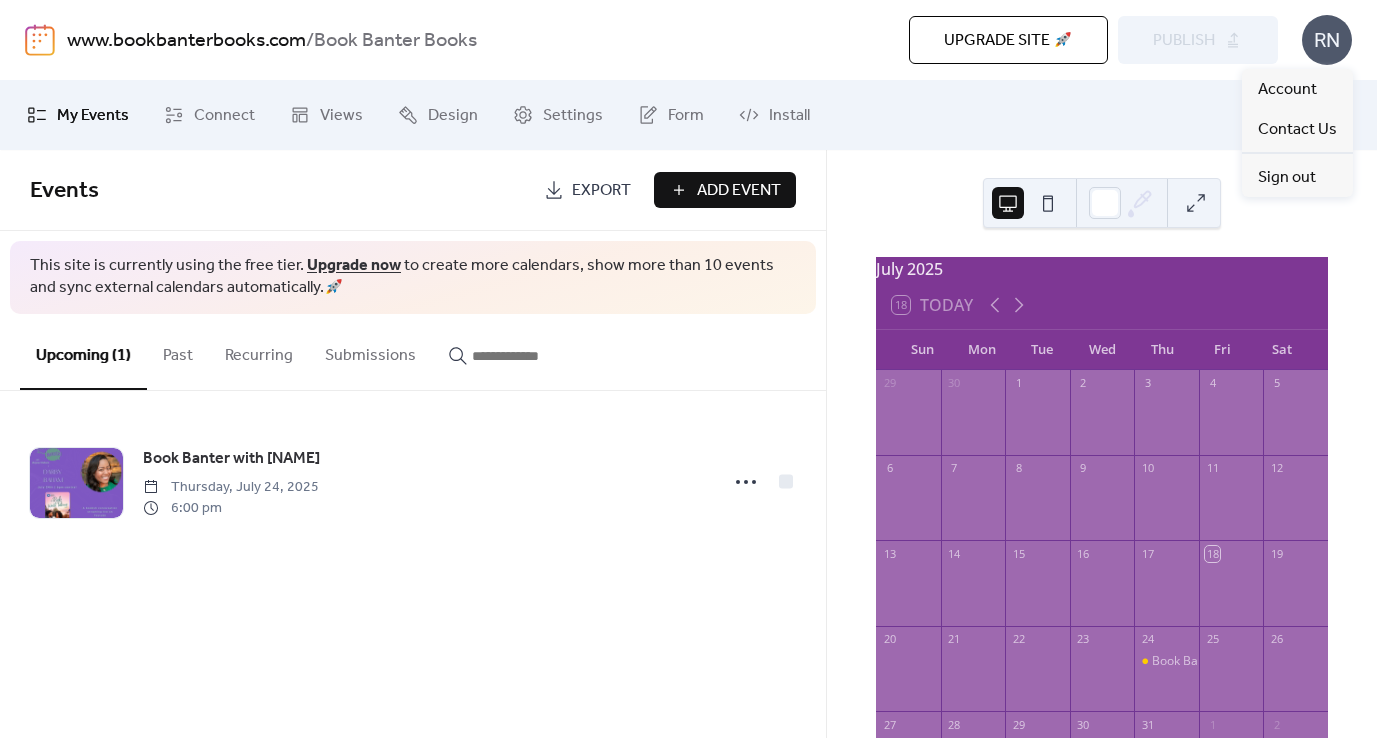 click on "RN" at bounding box center [1327, 40] 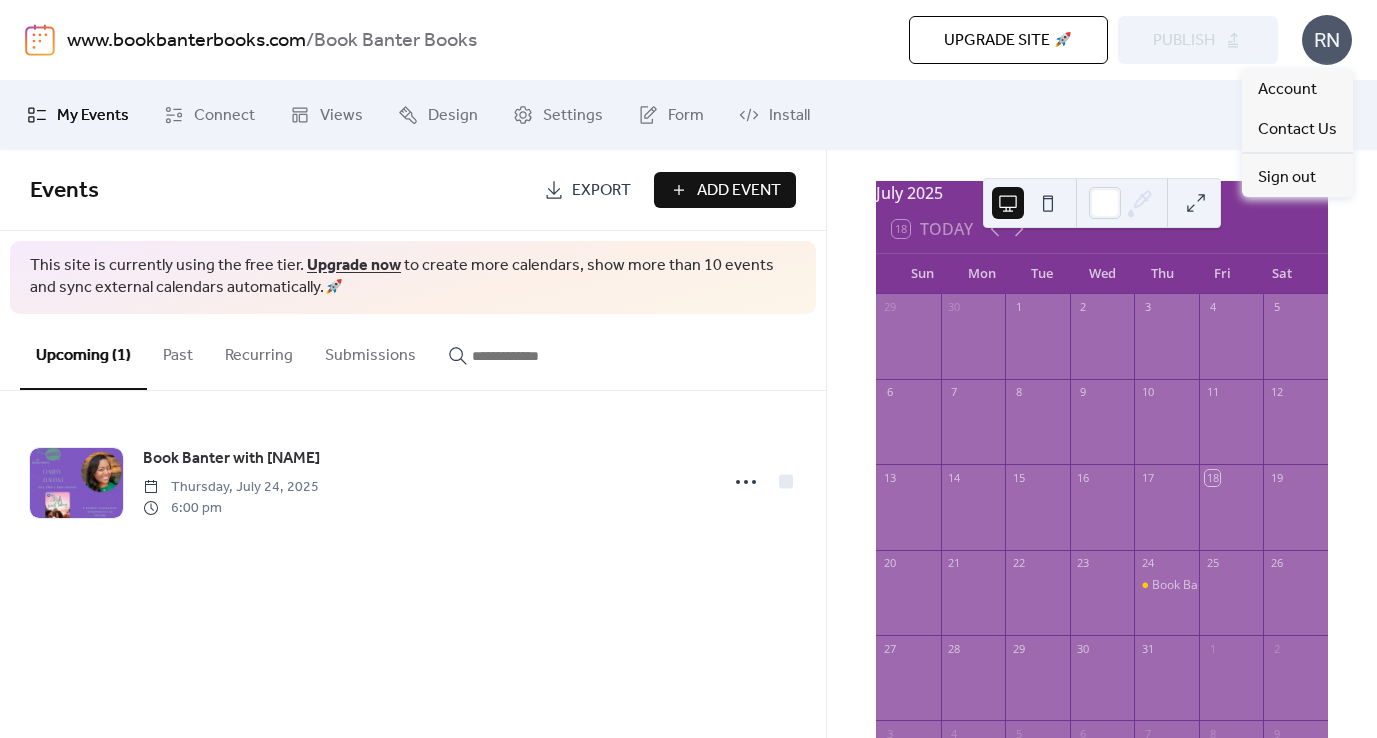 scroll, scrollTop: 249, scrollLeft: 0, axis: vertical 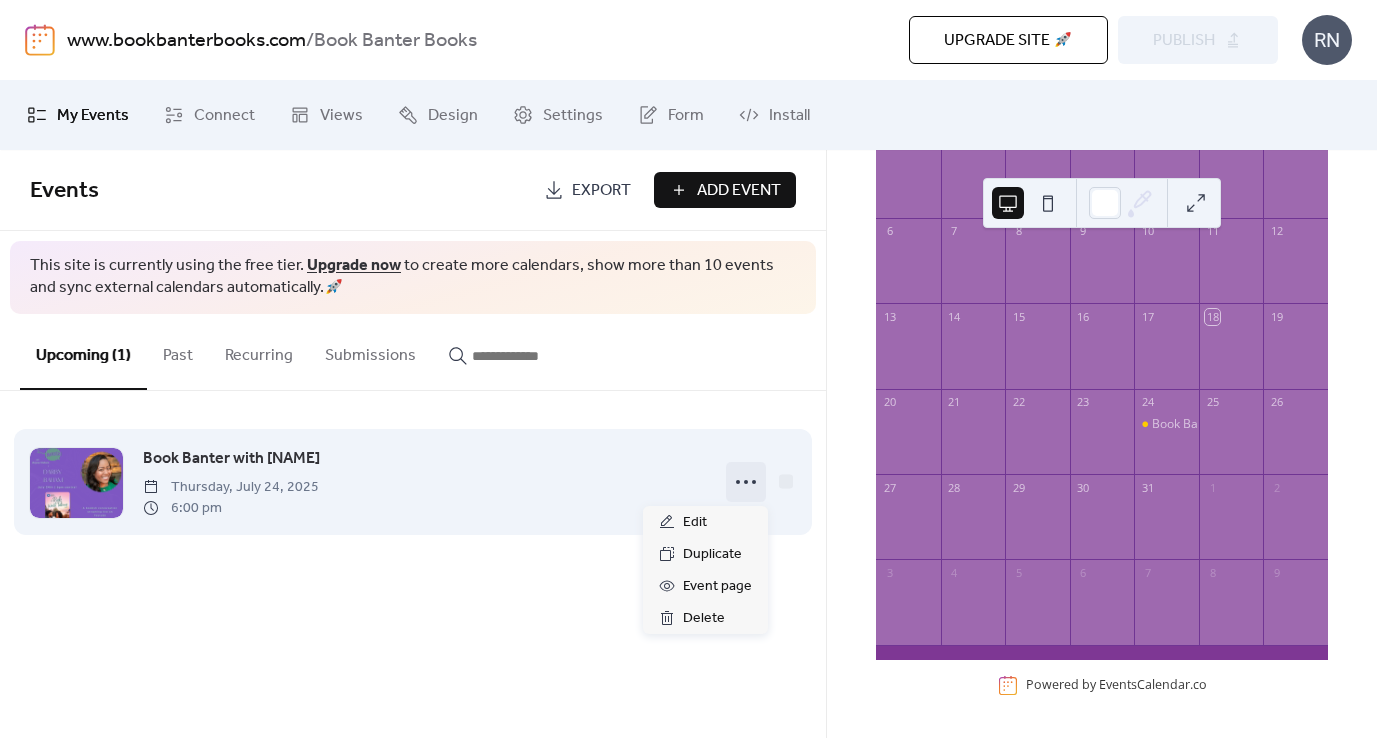 click 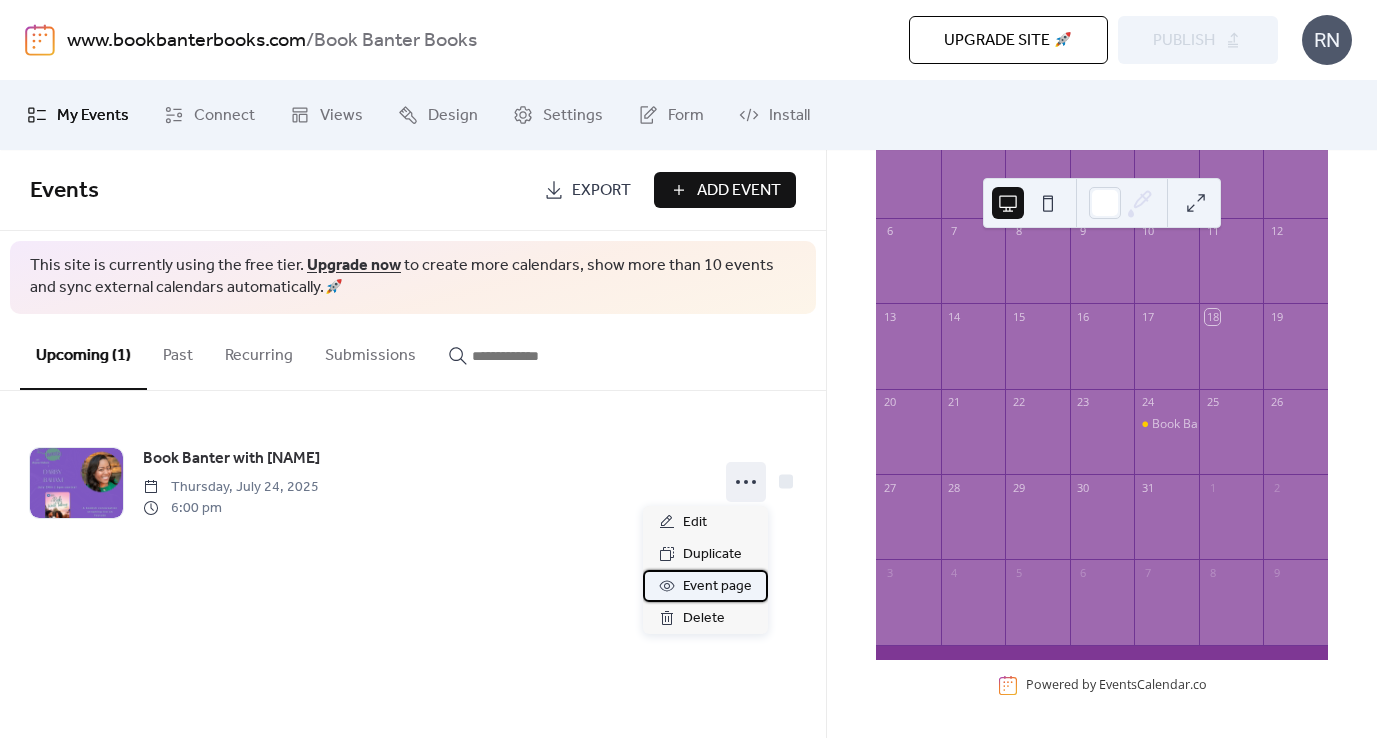 click on "Event page" at bounding box center (717, 587) 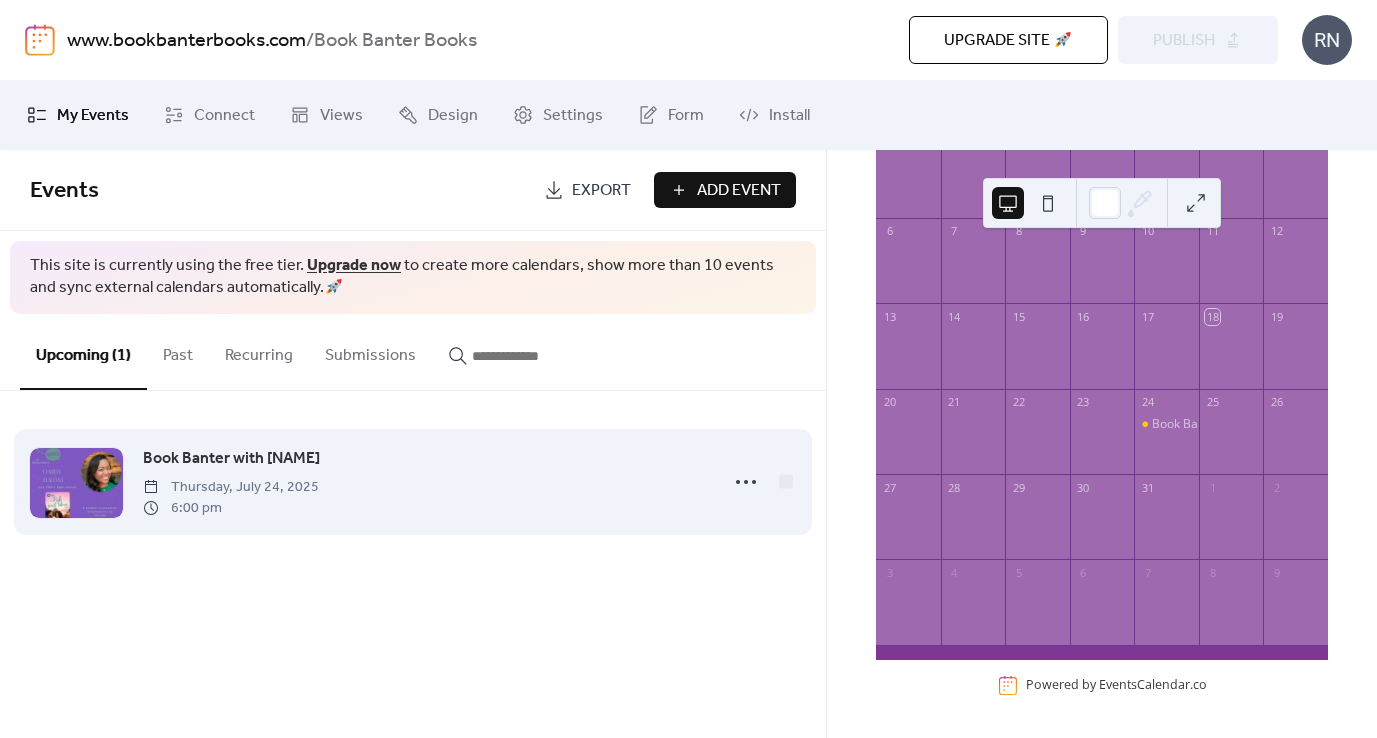 click on "Book Banter with [NAME]" at bounding box center (231, 459) 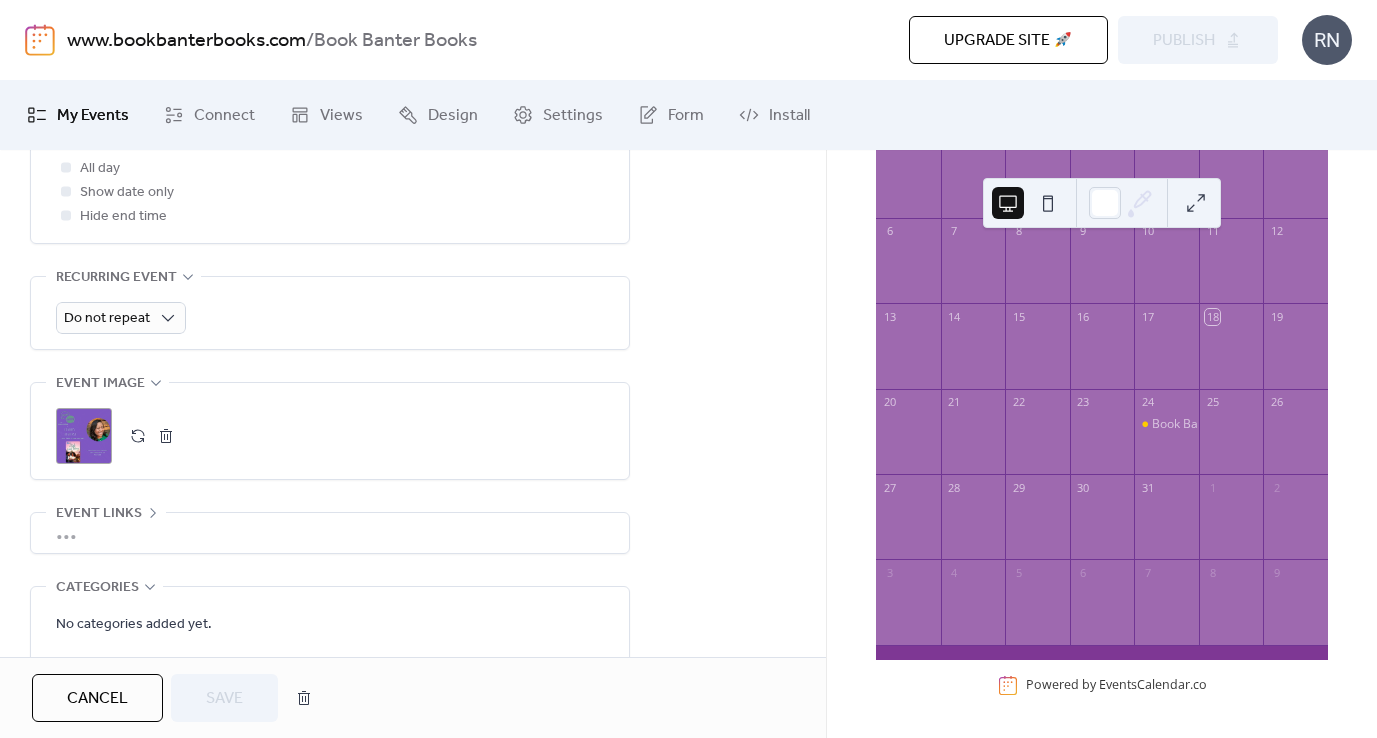 click at bounding box center (138, 436) 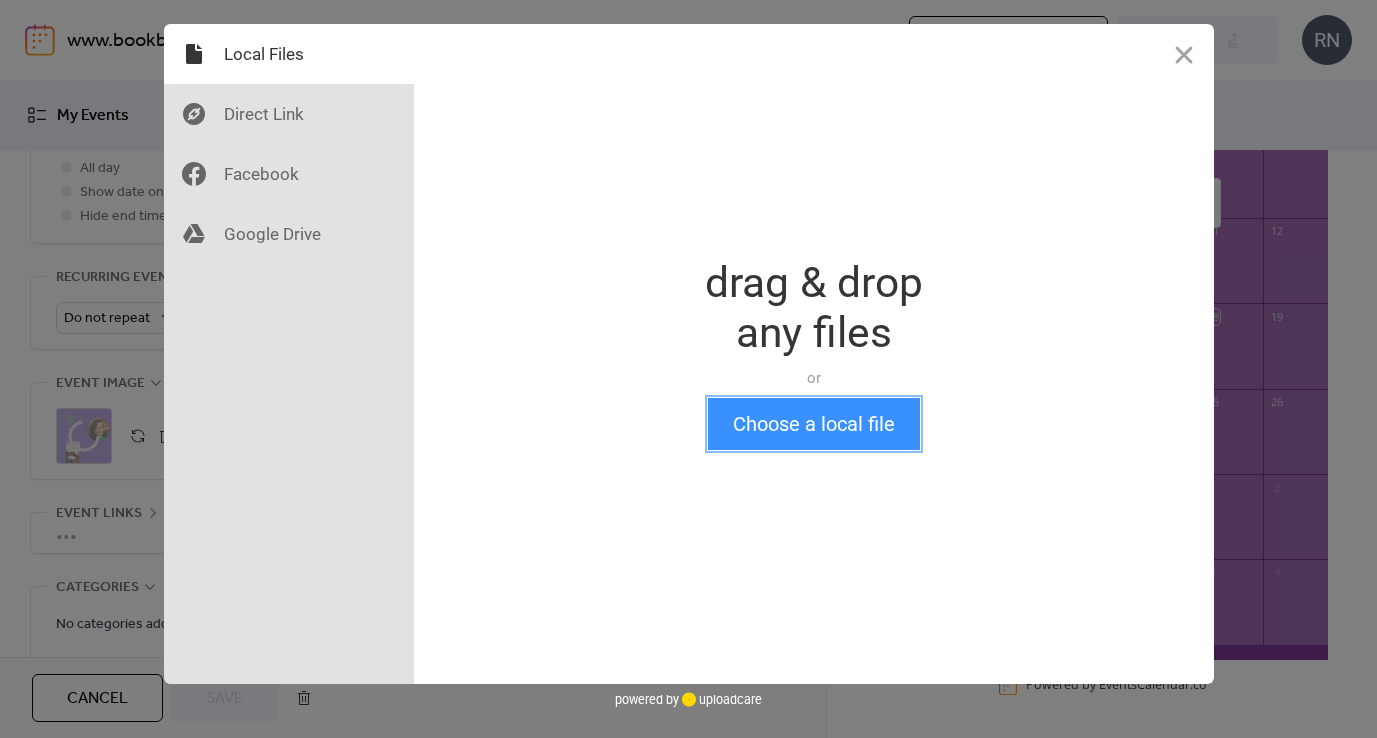 click on "Choose a local file" at bounding box center (814, 424) 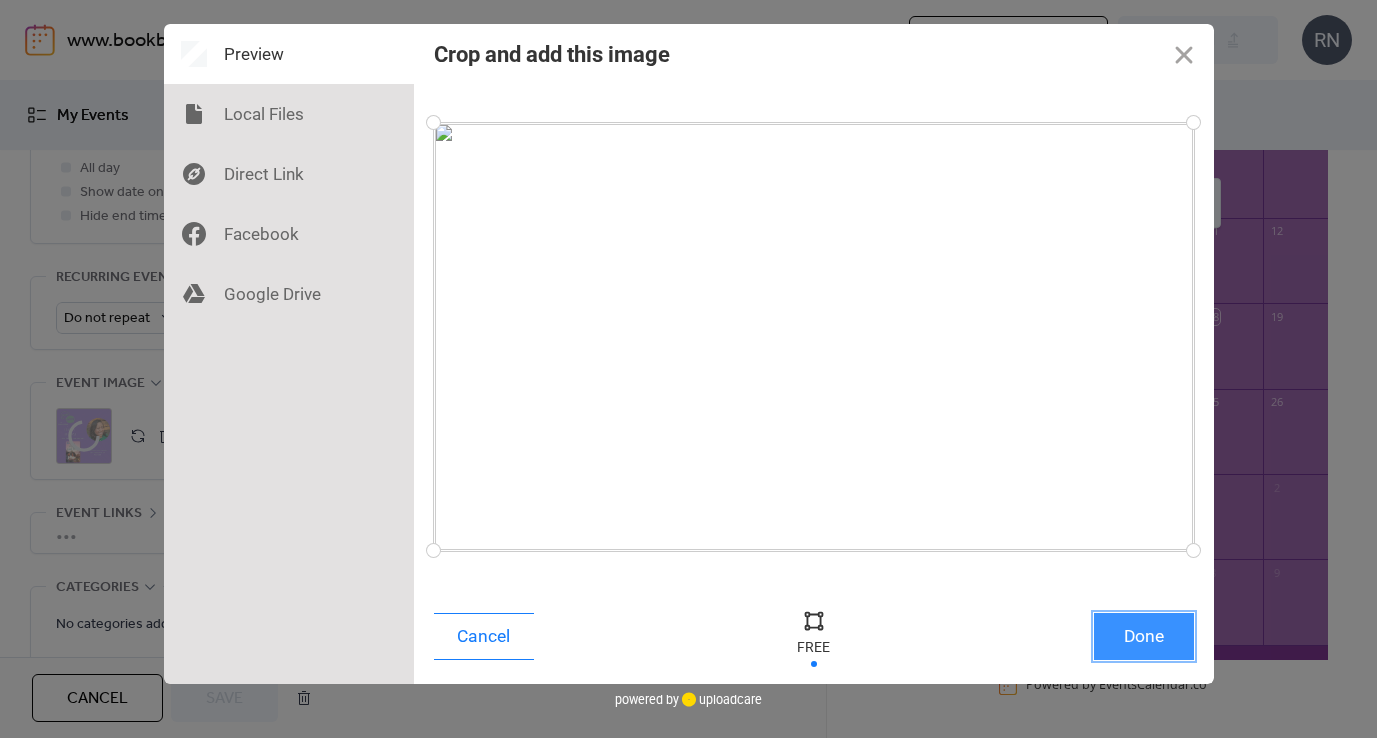click on "Done" at bounding box center [1144, 636] 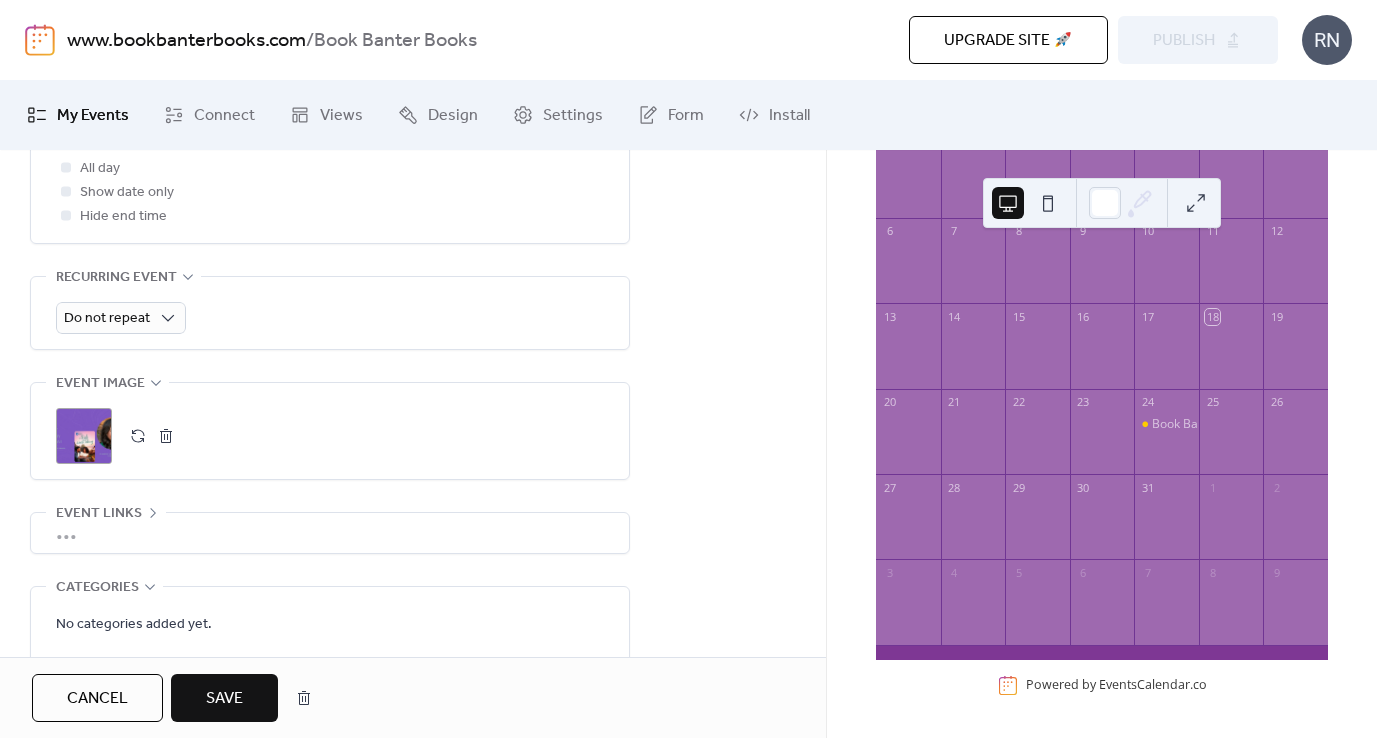 click on "Save" at bounding box center [224, 699] 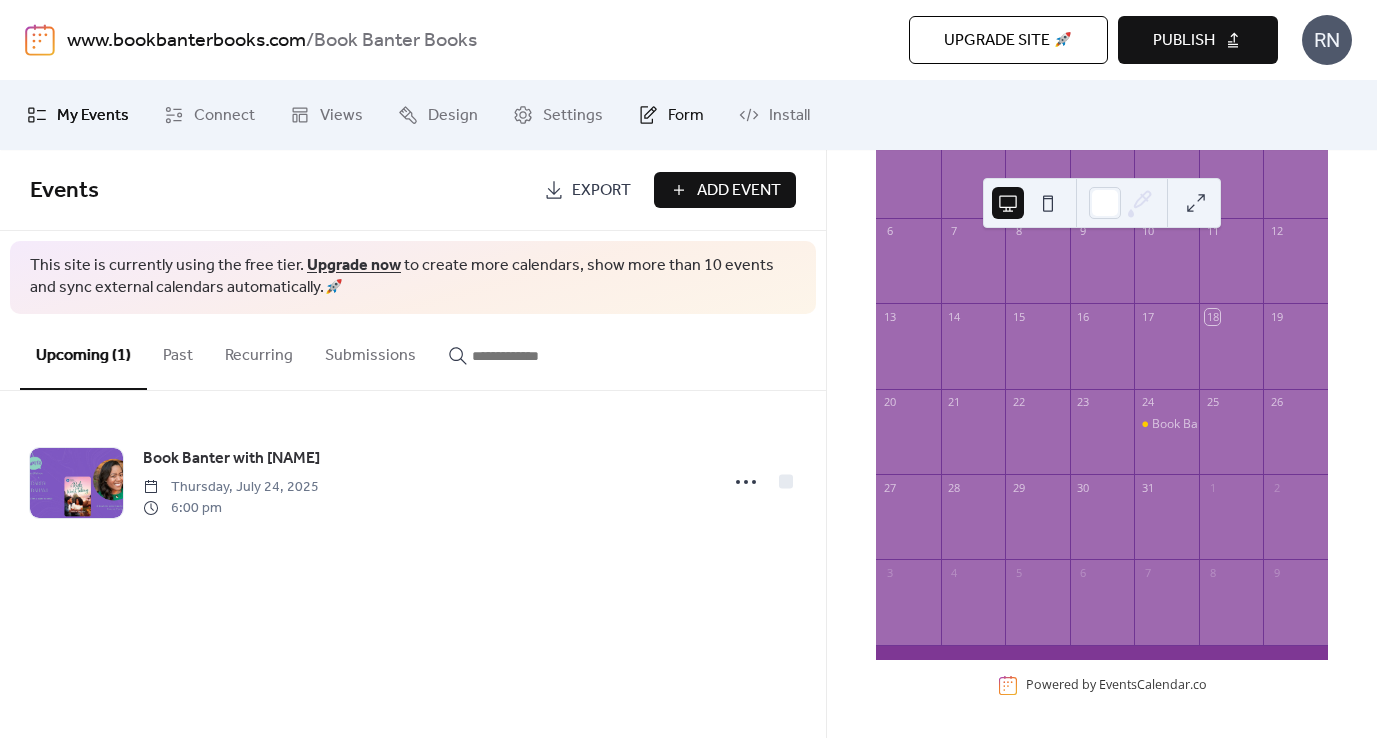 click on "Form" at bounding box center [686, 116] 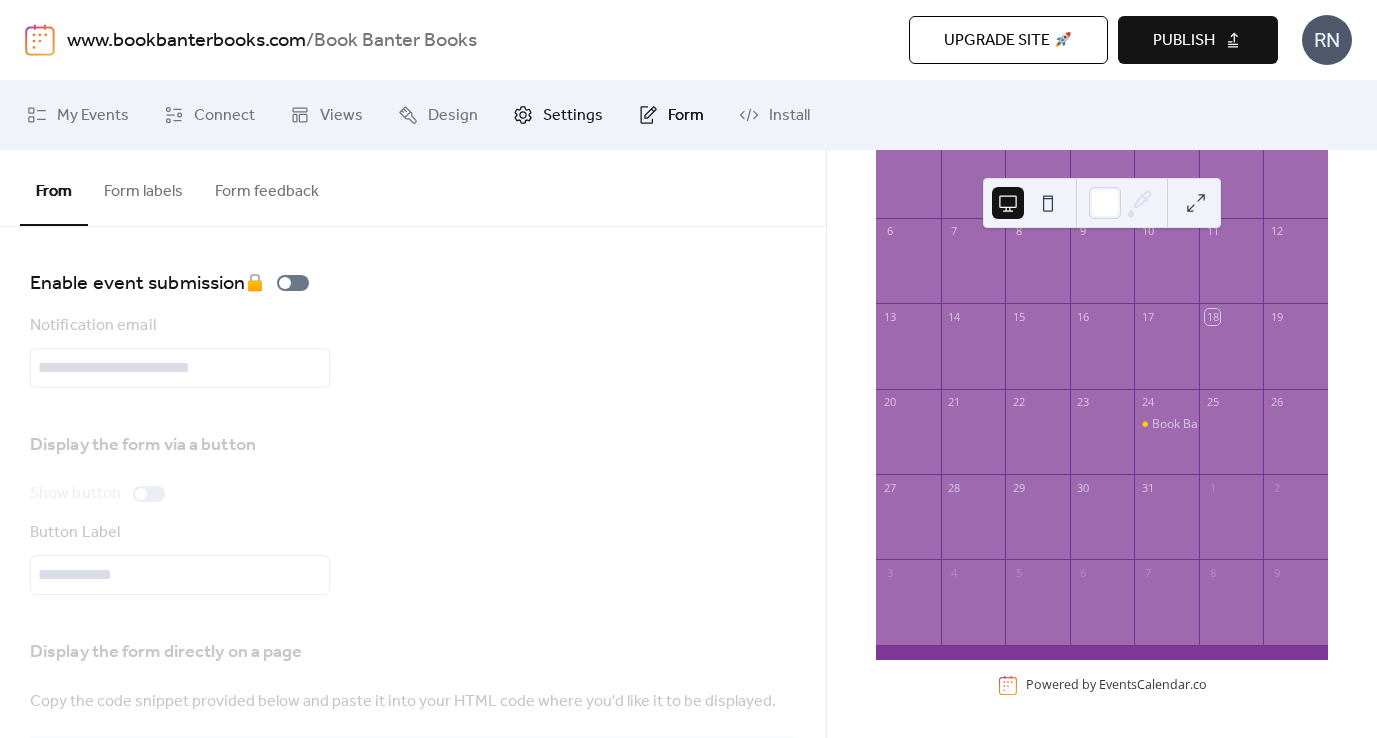 click on "Settings" at bounding box center [573, 116] 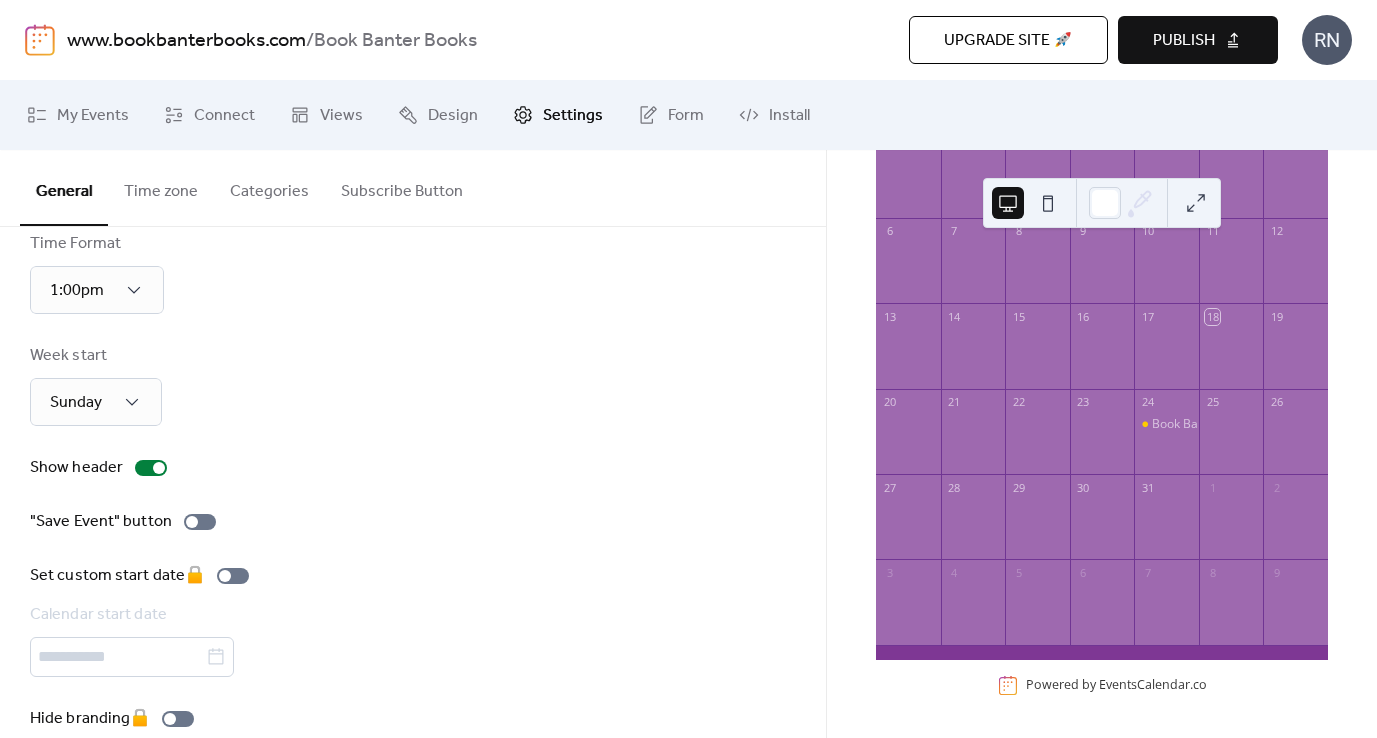 scroll, scrollTop: 180, scrollLeft: 0, axis: vertical 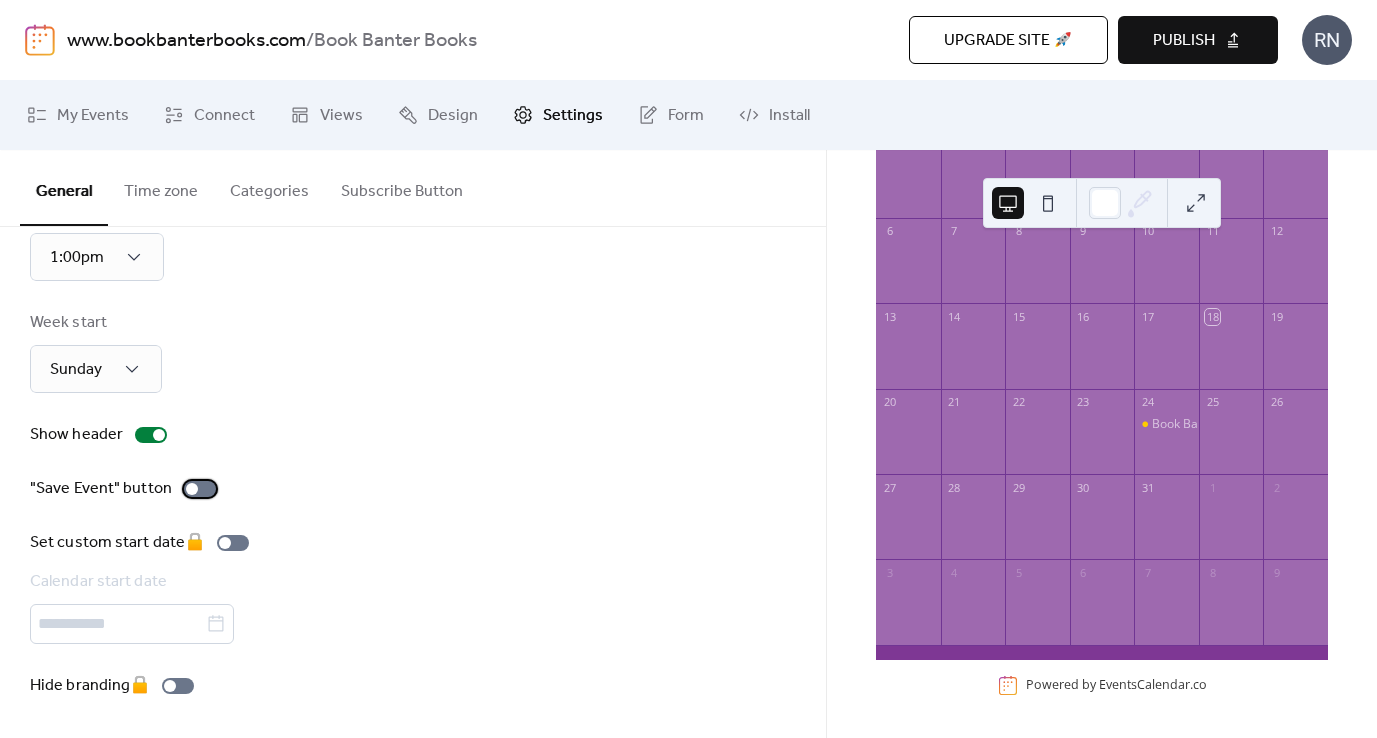 click at bounding box center (192, 489) 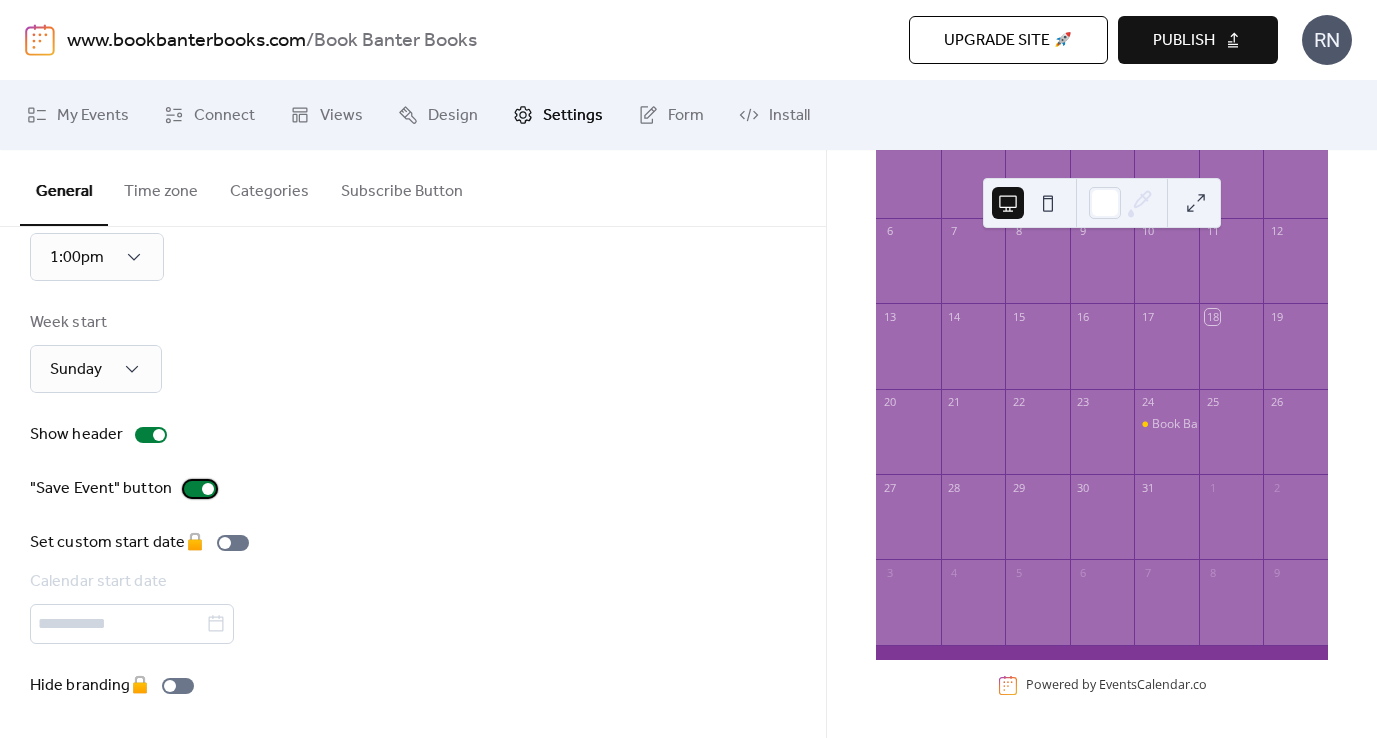 scroll, scrollTop: 0, scrollLeft: 0, axis: both 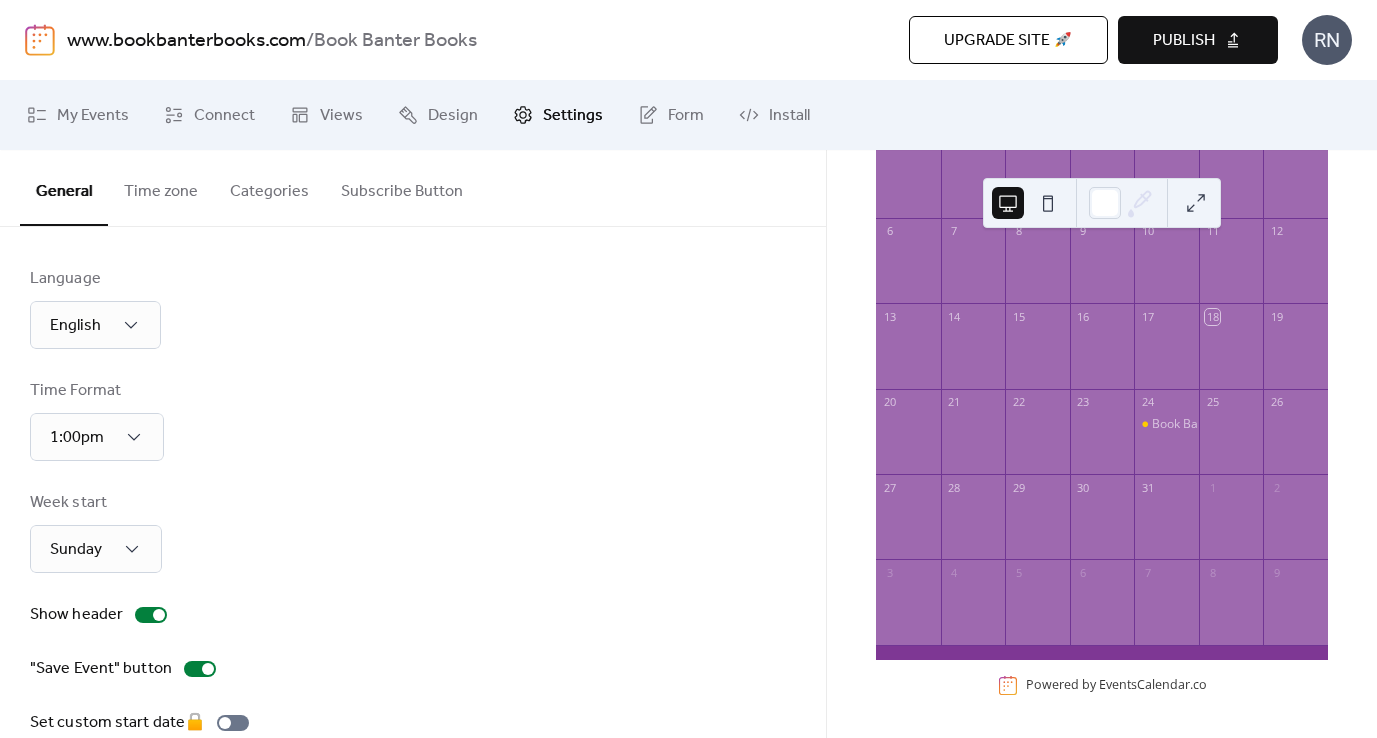 click on "Categories" at bounding box center [269, 187] 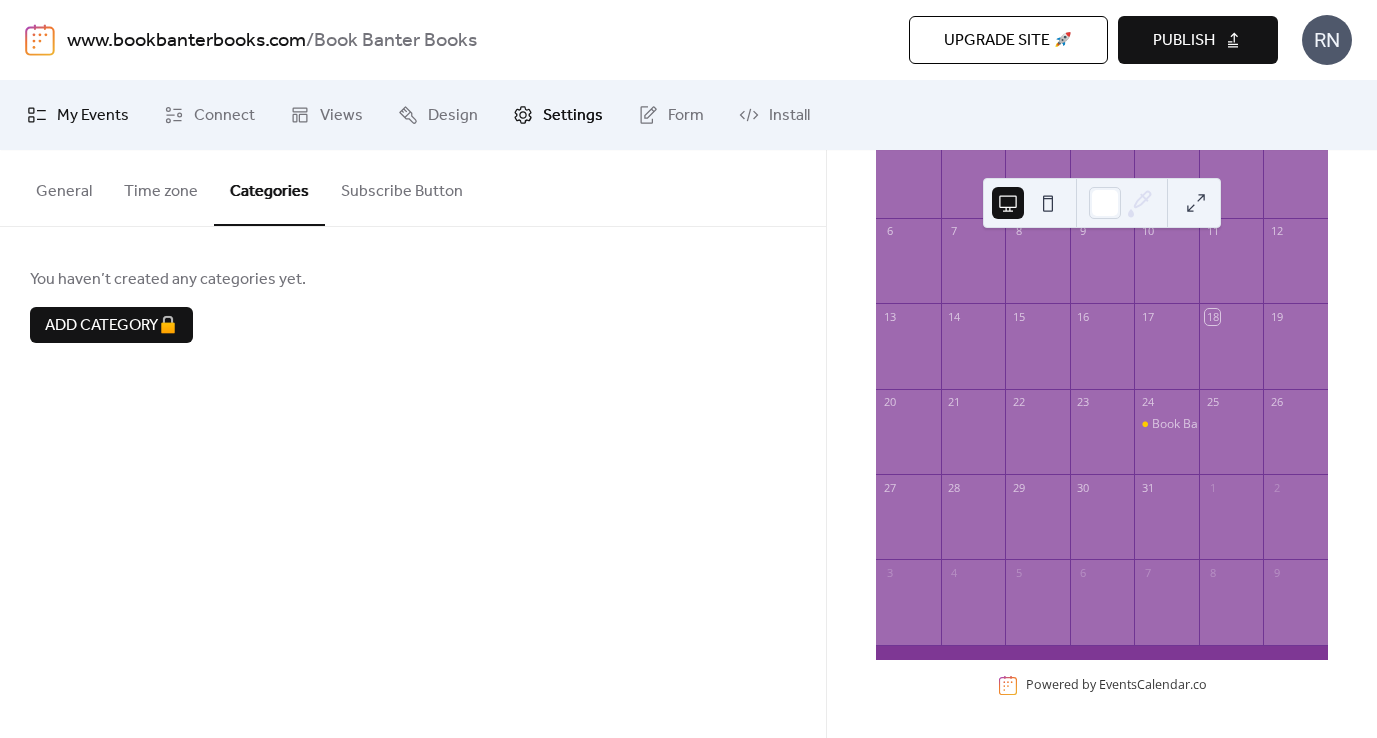 click on "My Events" at bounding box center [93, 116] 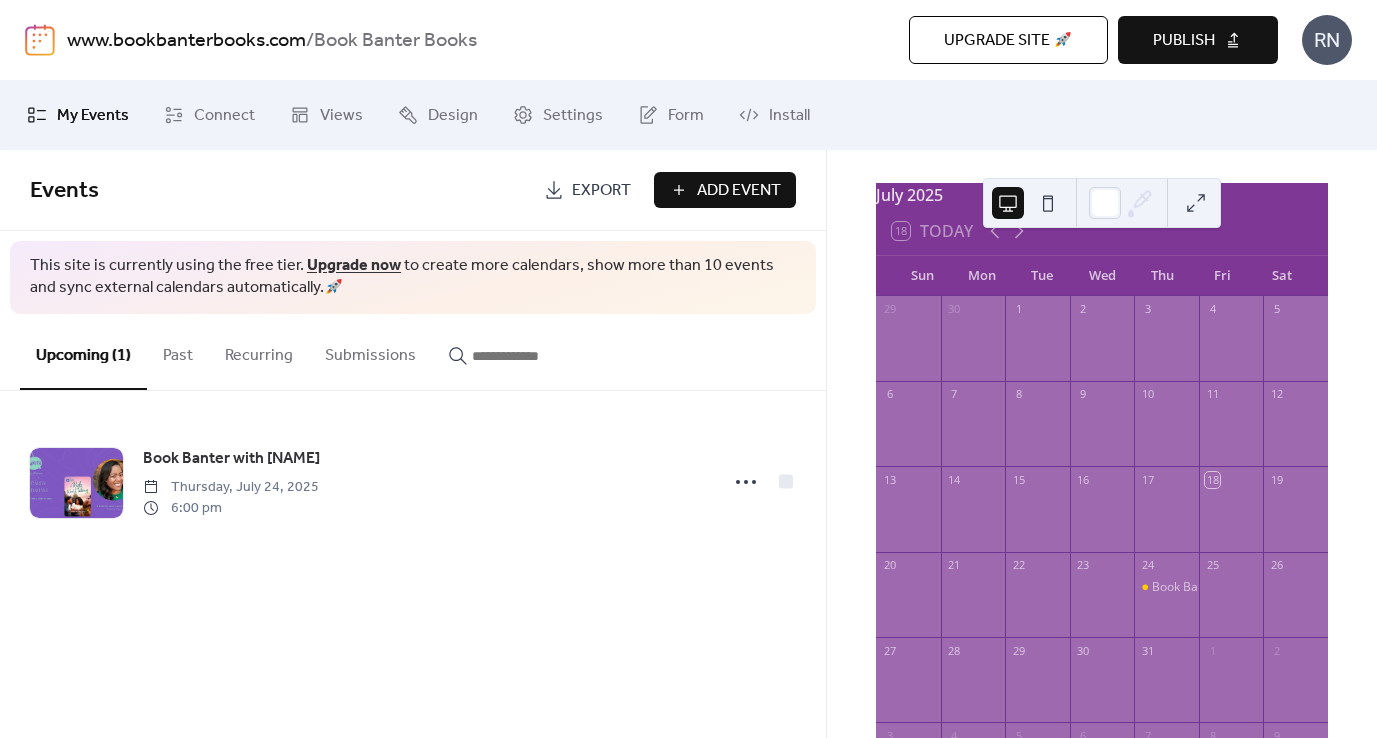 scroll, scrollTop: 0, scrollLeft: 0, axis: both 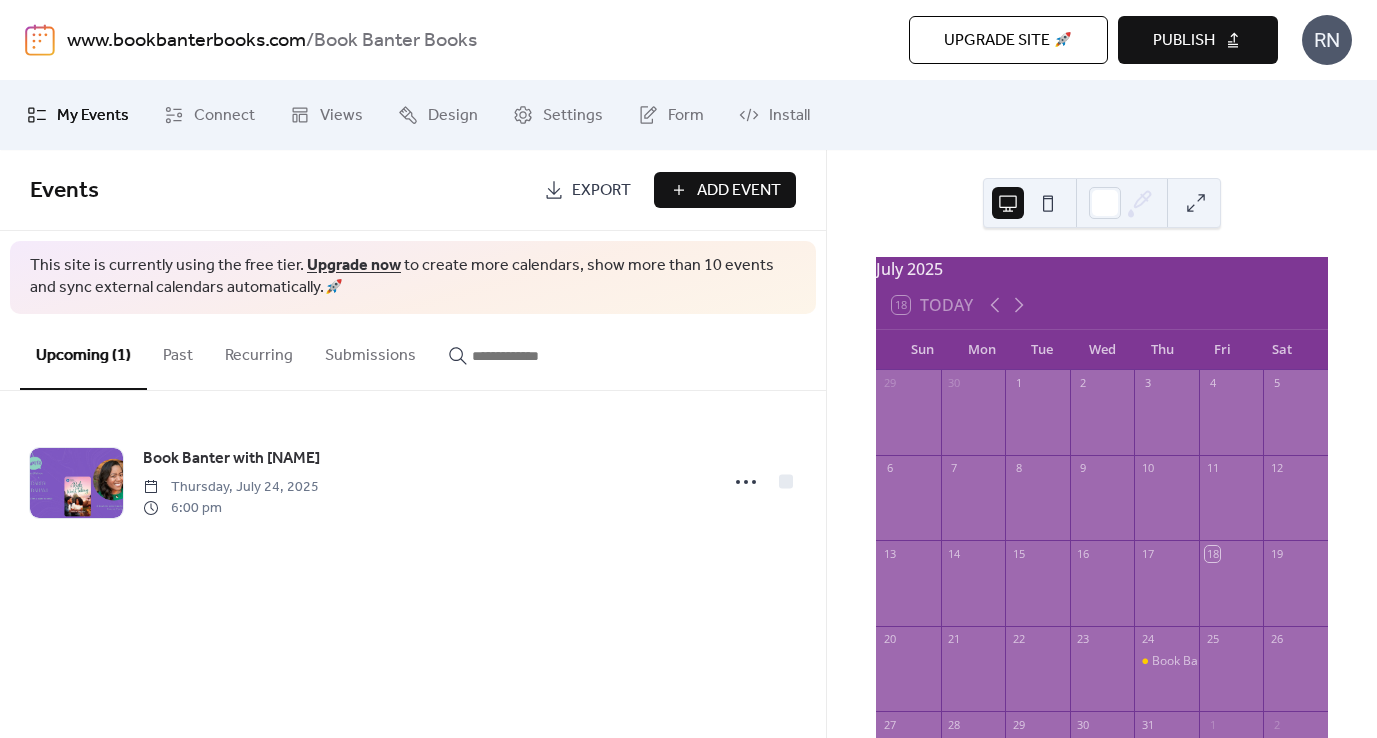 click at bounding box center [1196, 203] 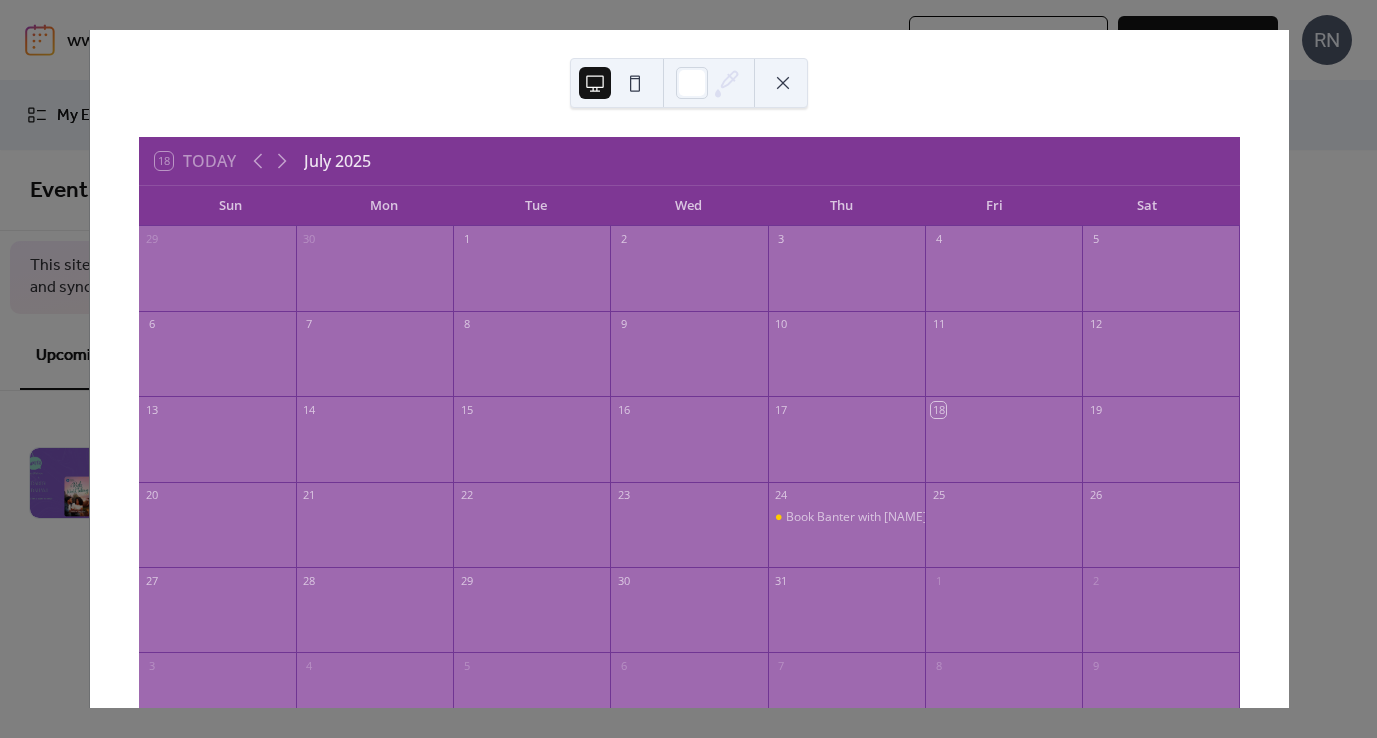 click at bounding box center (635, 83) 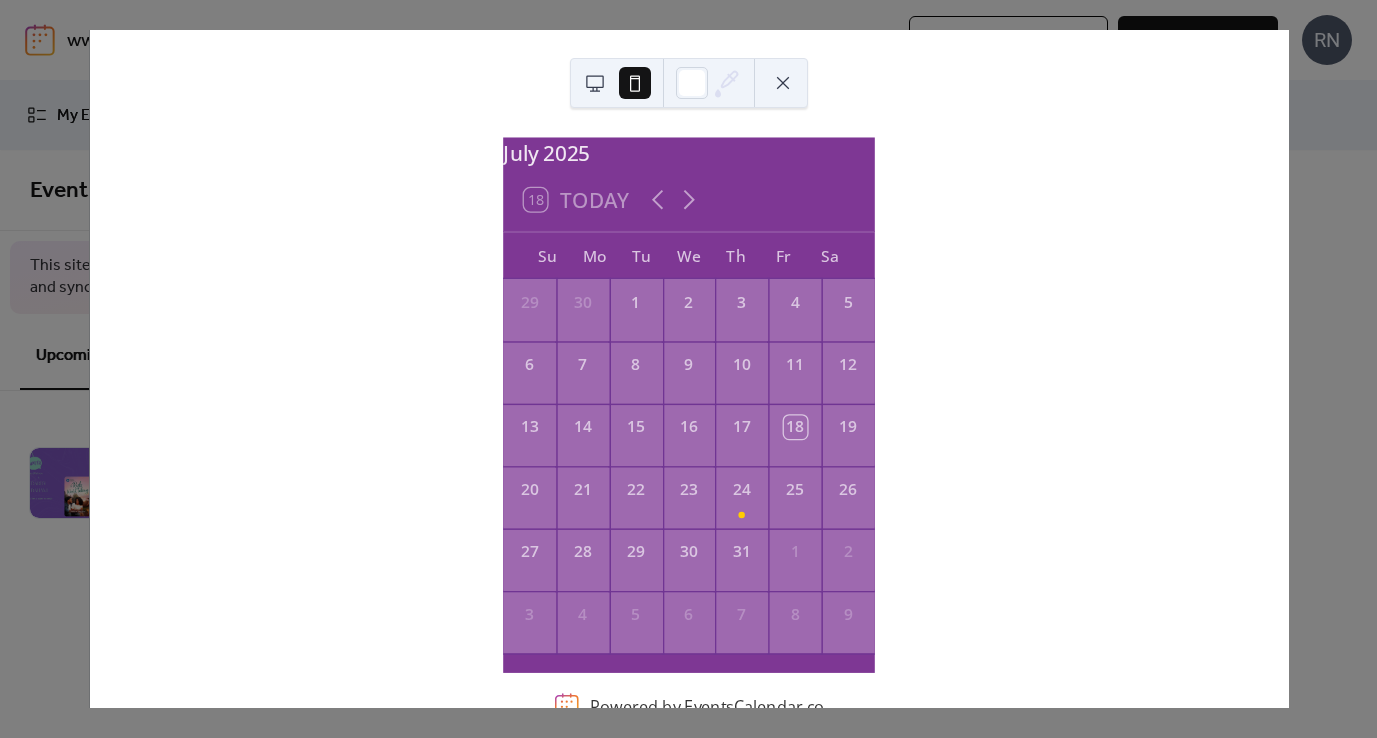 click at bounding box center (595, 83) 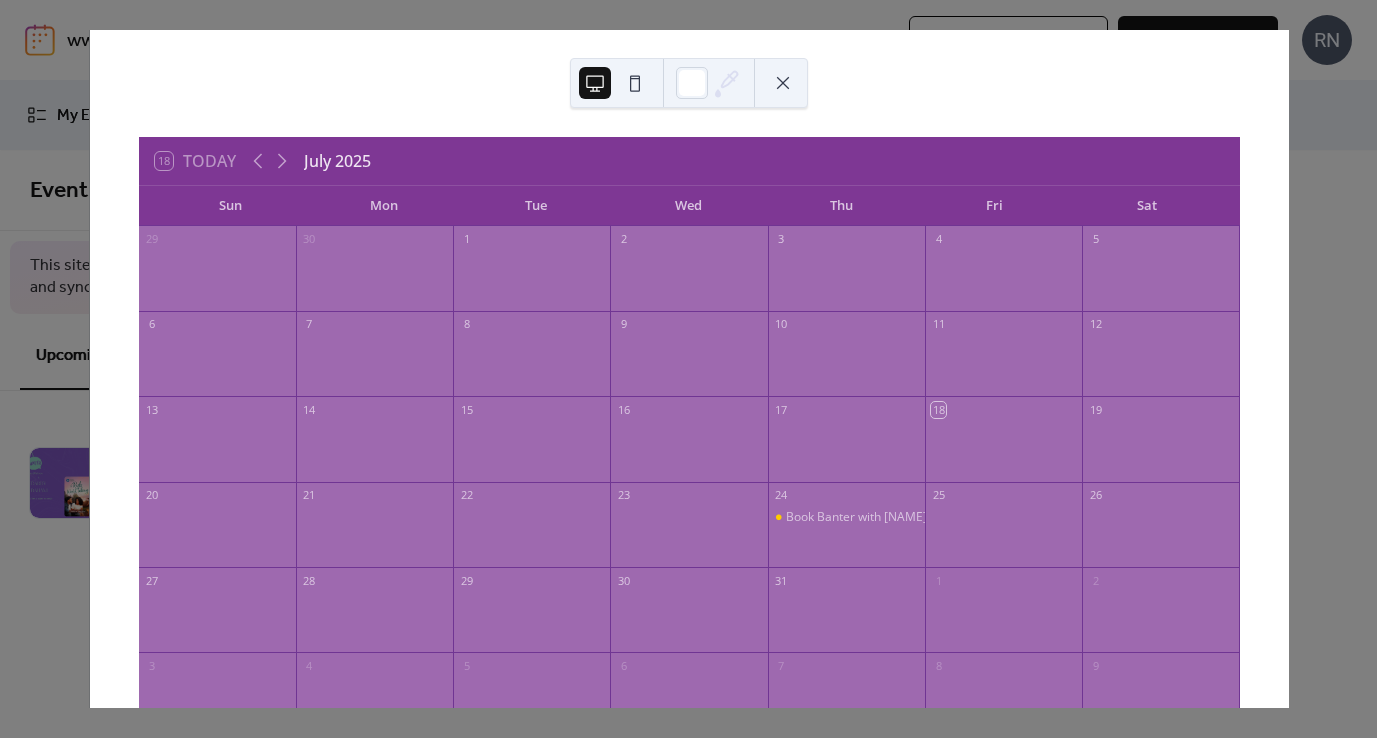 click at bounding box center [783, 83] 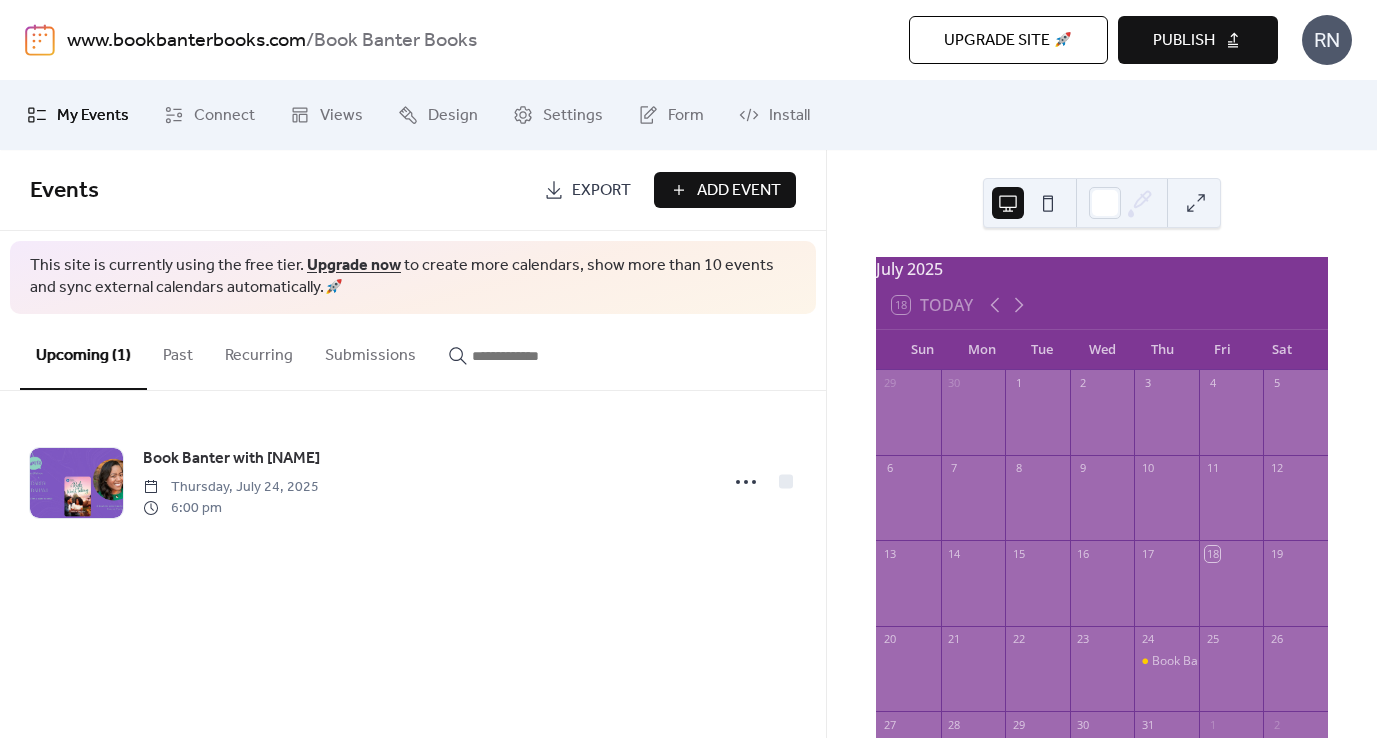 click on "Publish" at bounding box center (1184, 41) 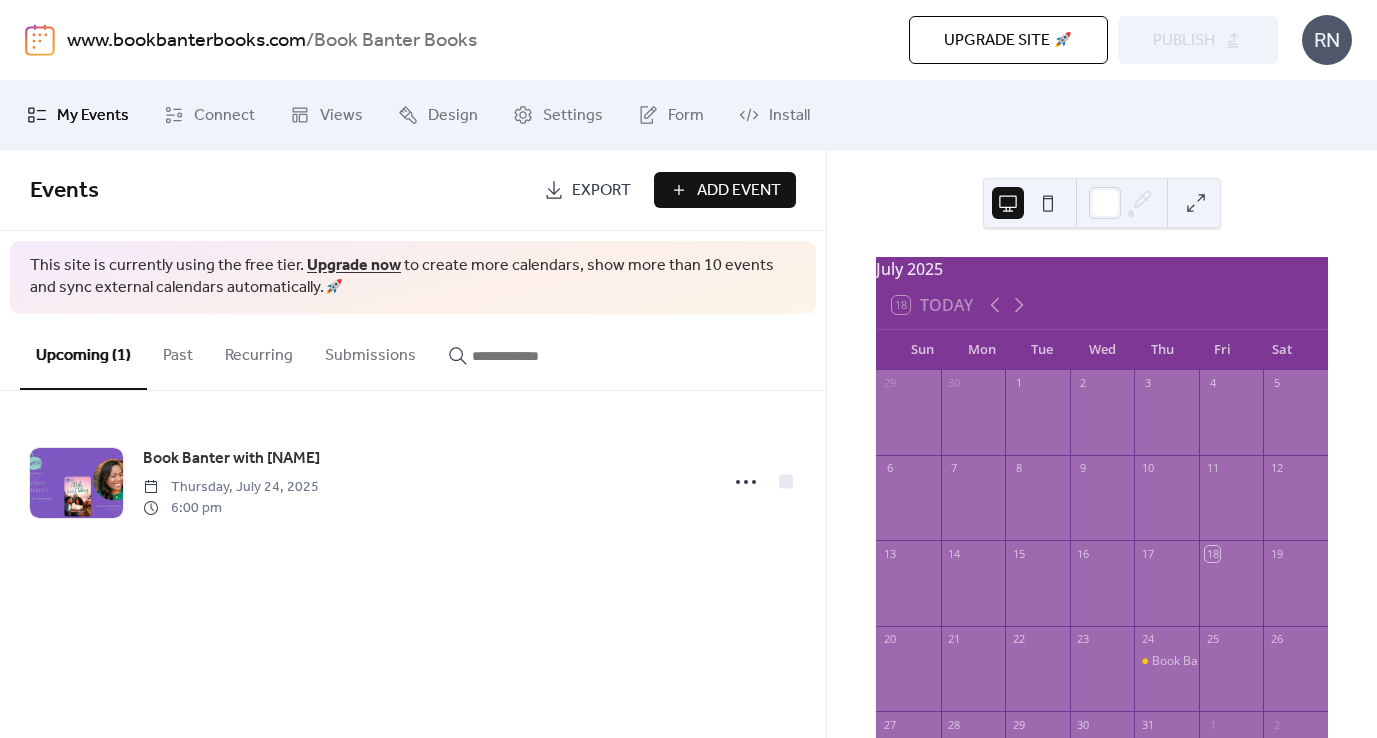 click at bounding box center [40, 40] 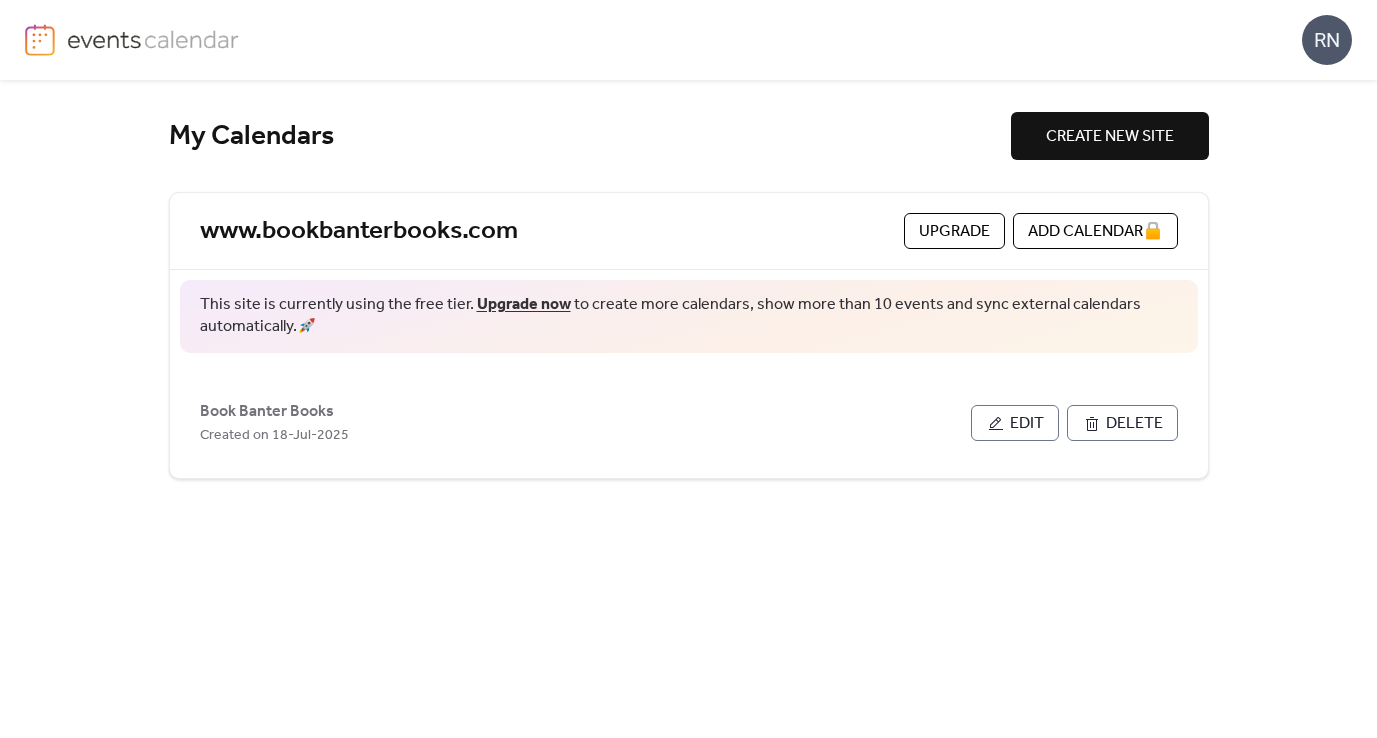 click at bounding box center (40, 40) 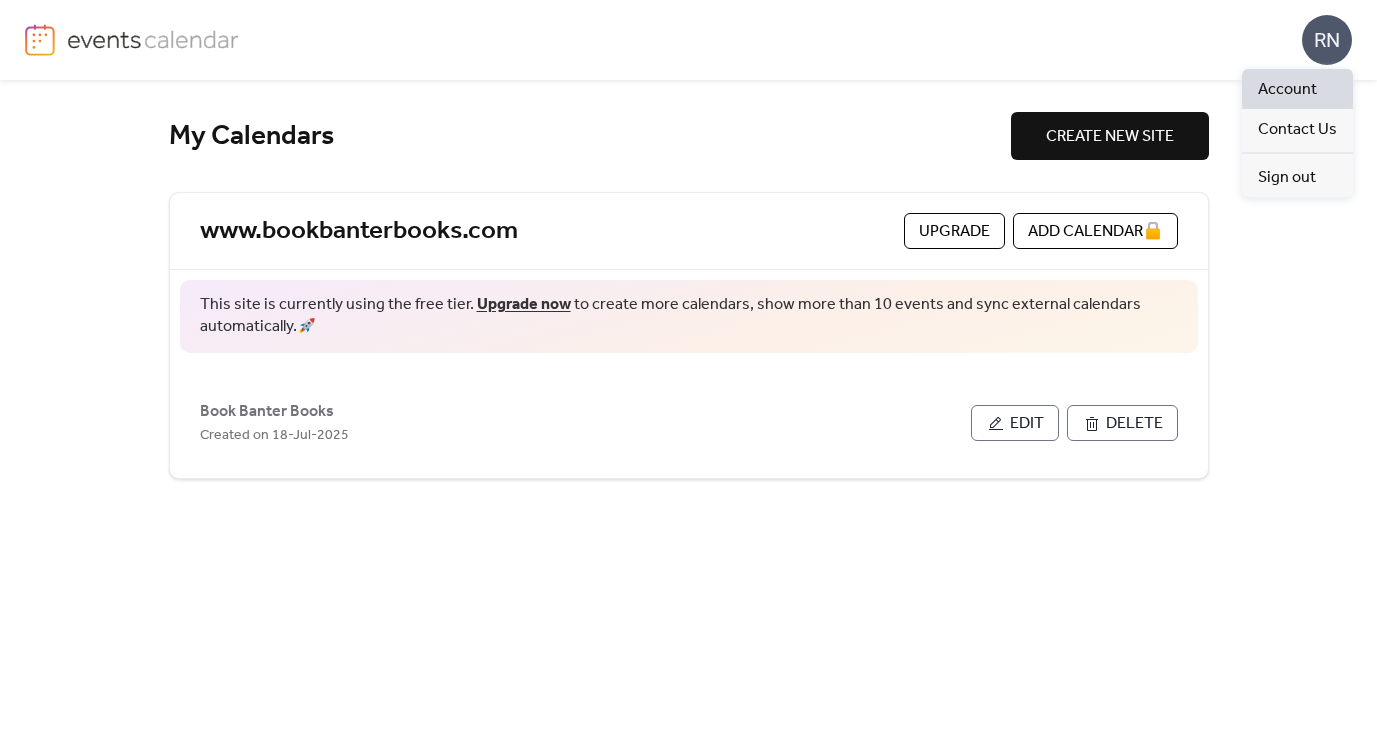click on "Account" at bounding box center [1287, 90] 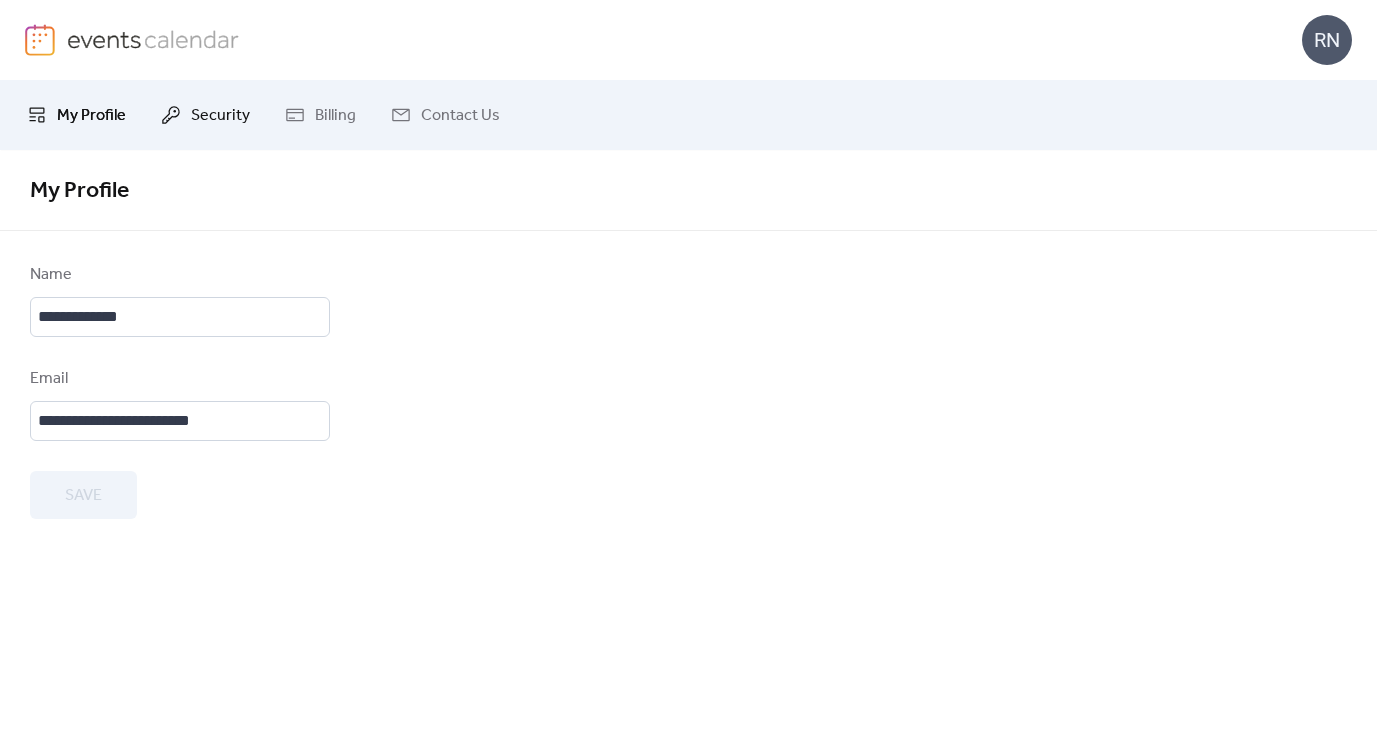 click on "Security" at bounding box center [220, 116] 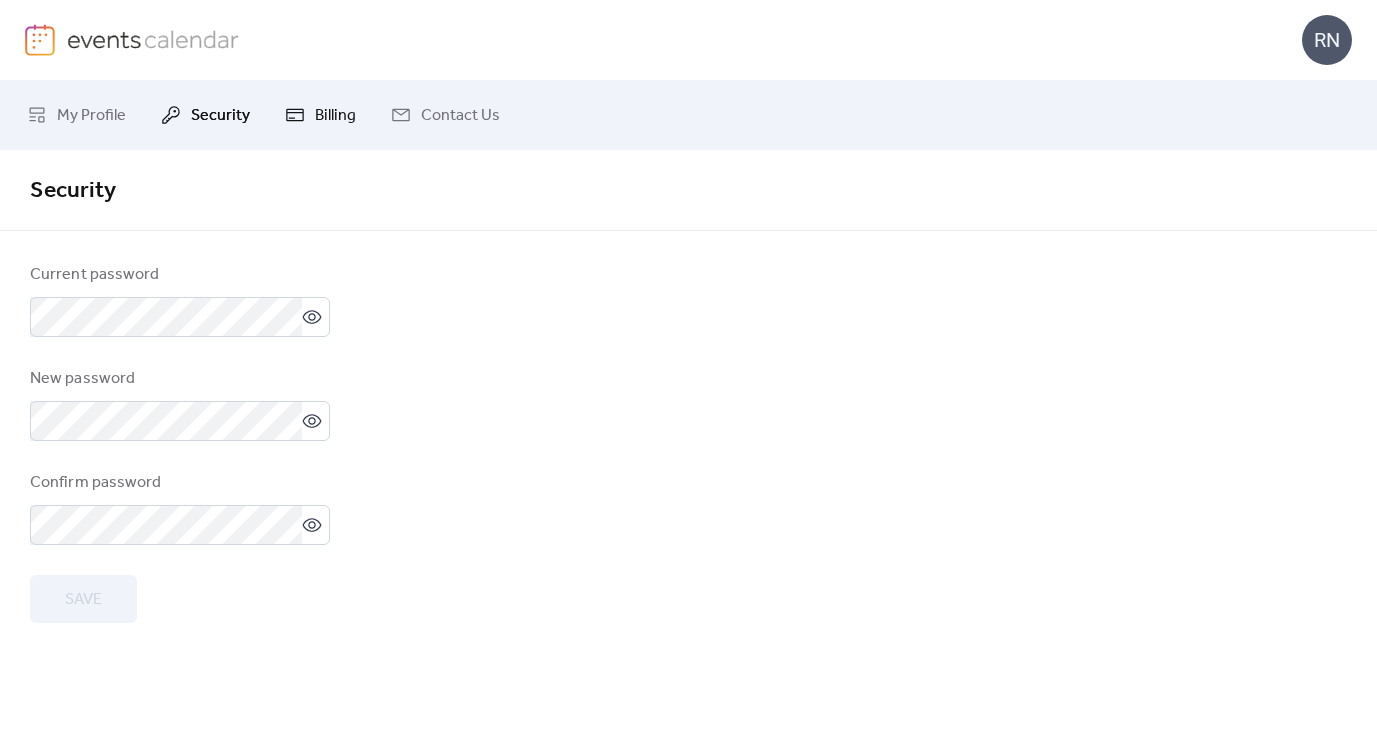 click on "Billing" at bounding box center [335, 116] 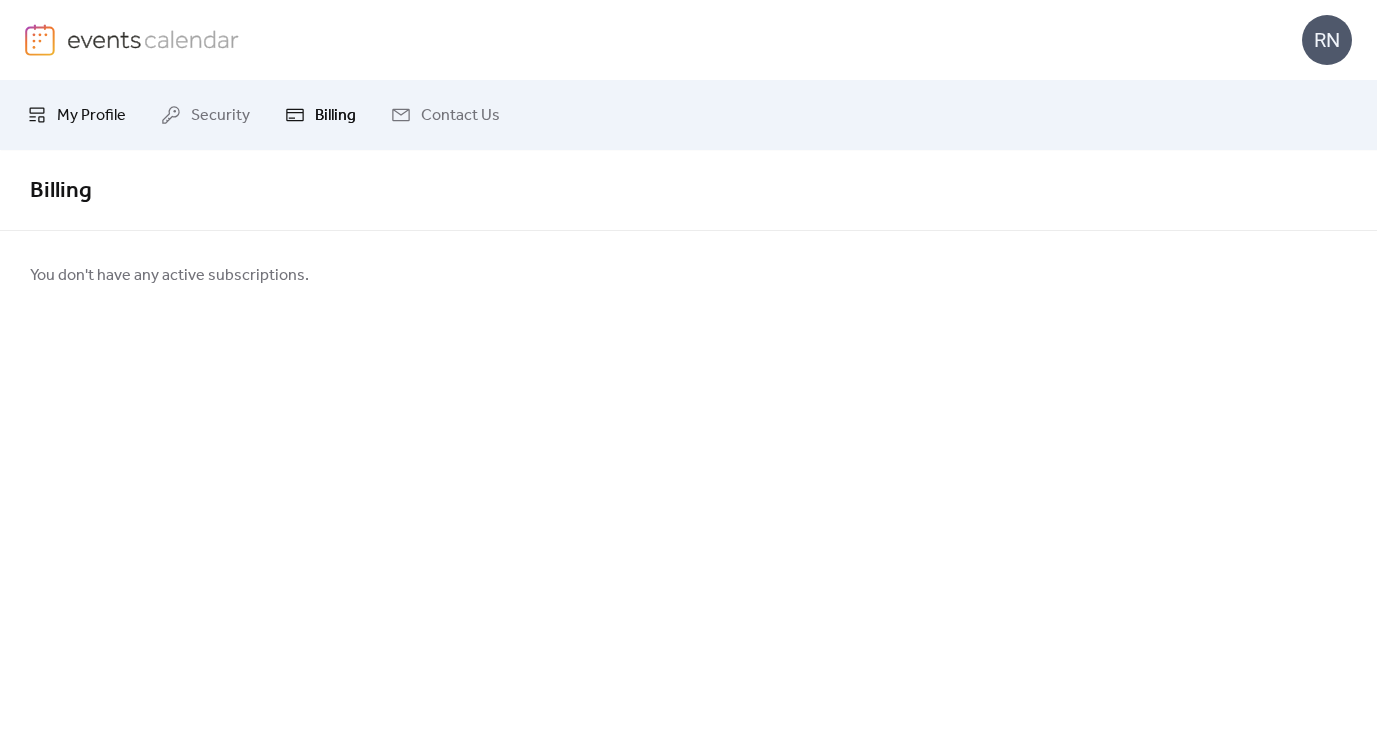 click on "My Profile" at bounding box center (91, 116) 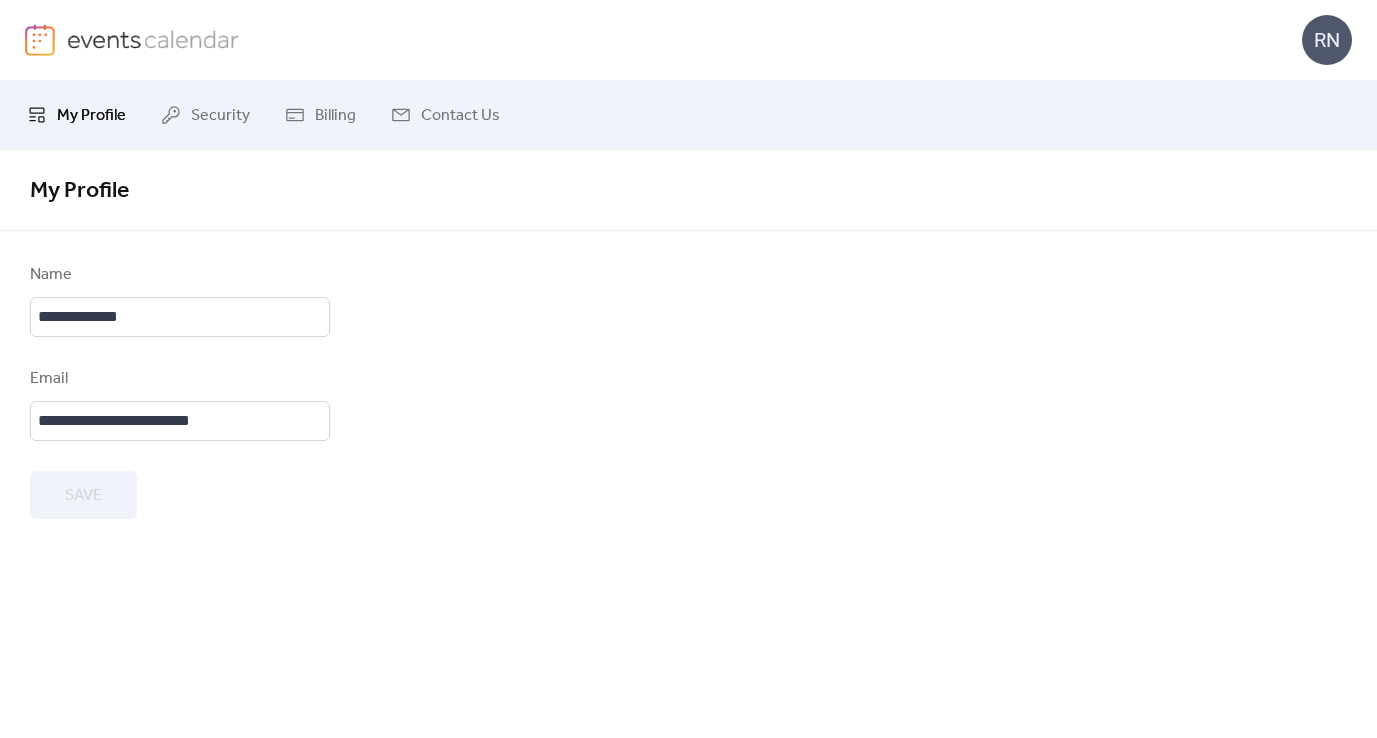 click at bounding box center [40, 40] 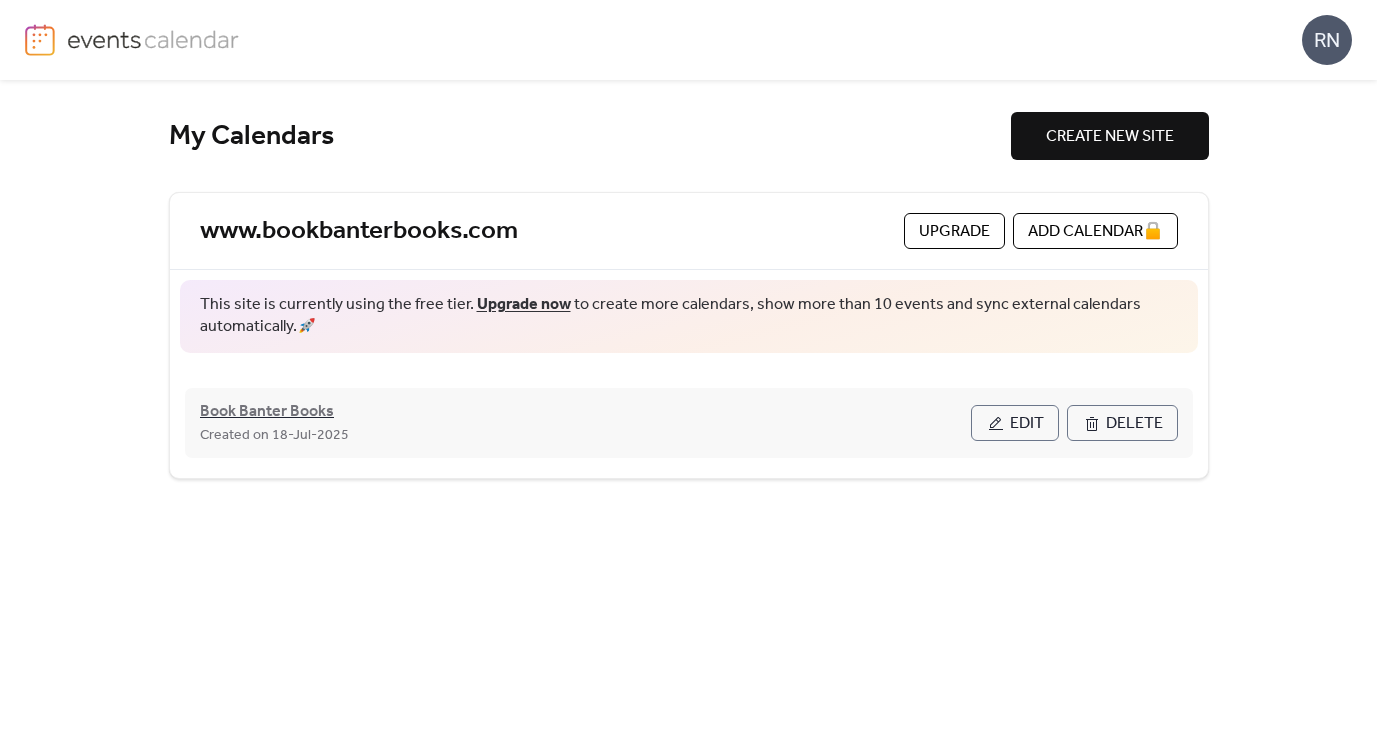 click on "Book Banter Books" at bounding box center [267, 412] 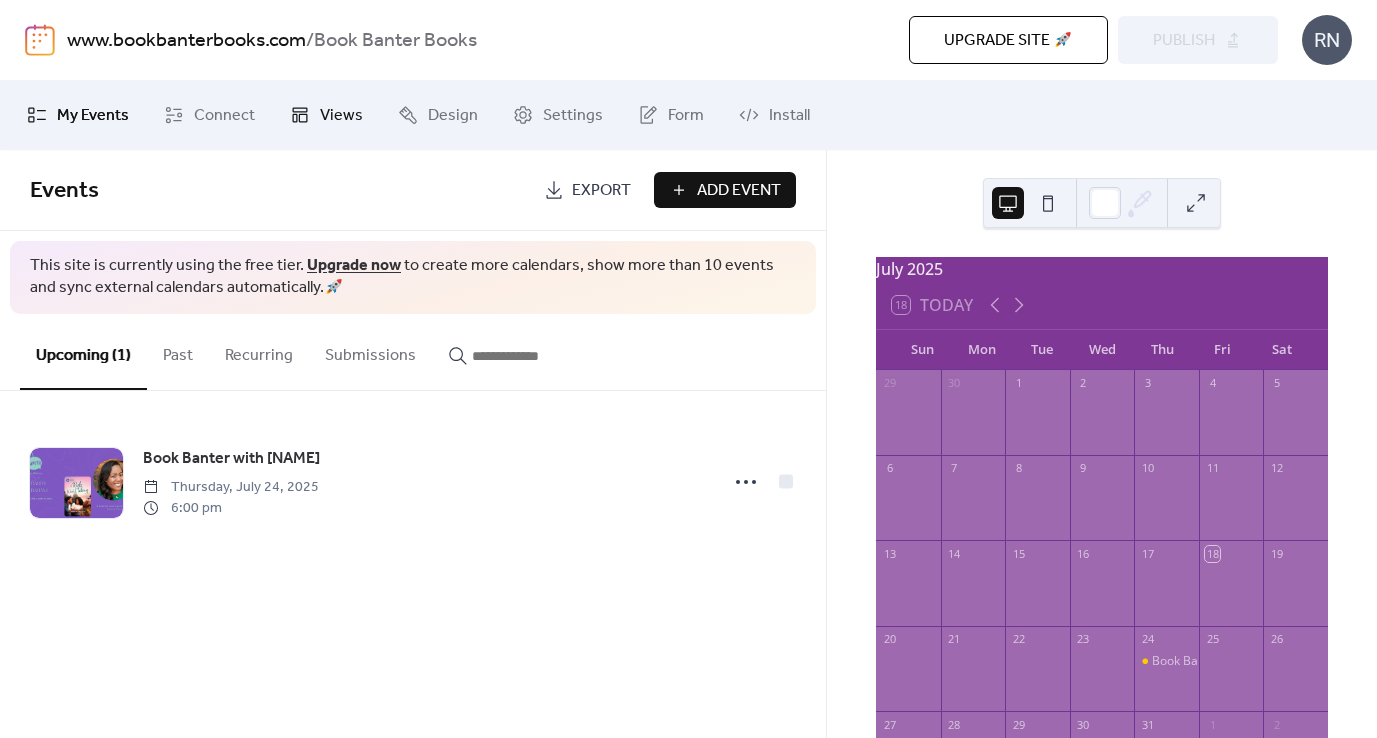 click on "Views" at bounding box center [341, 116] 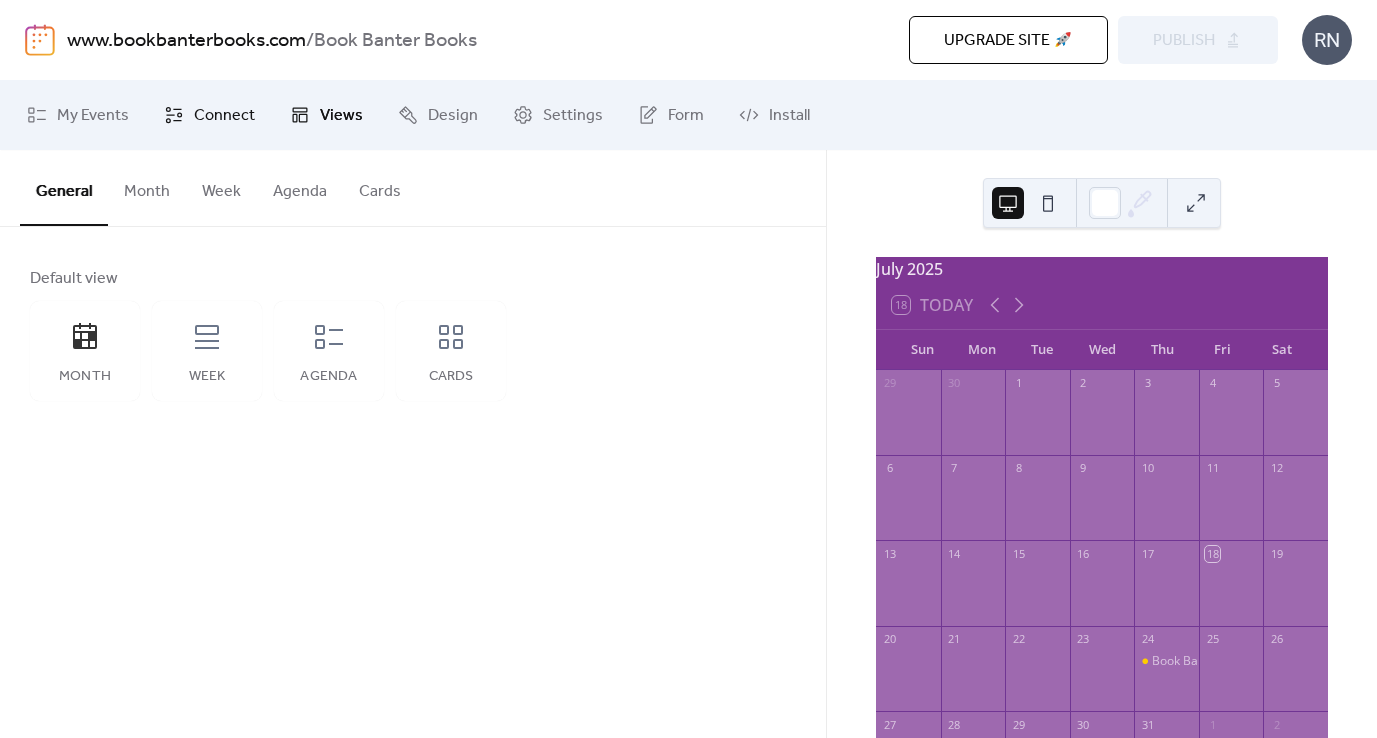 click on "Connect" at bounding box center (224, 116) 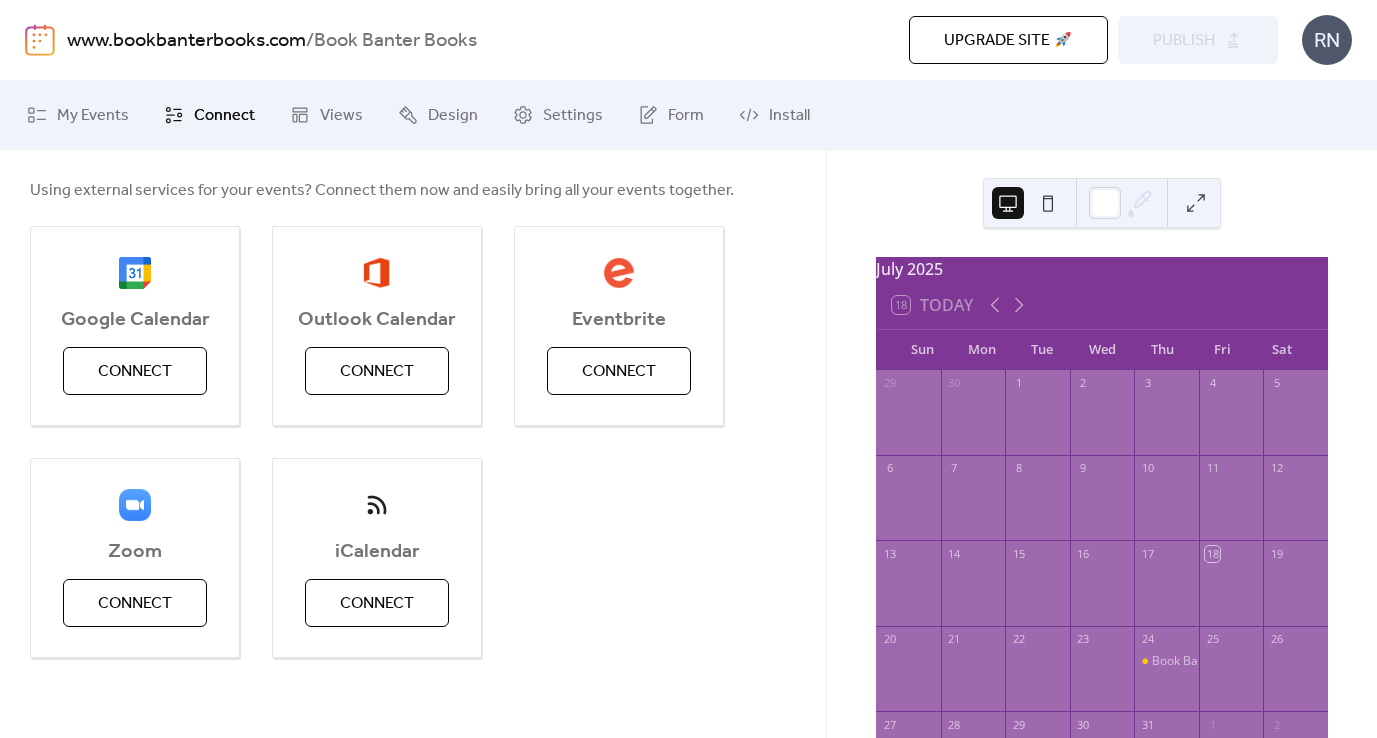 scroll, scrollTop: 0, scrollLeft: 0, axis: both 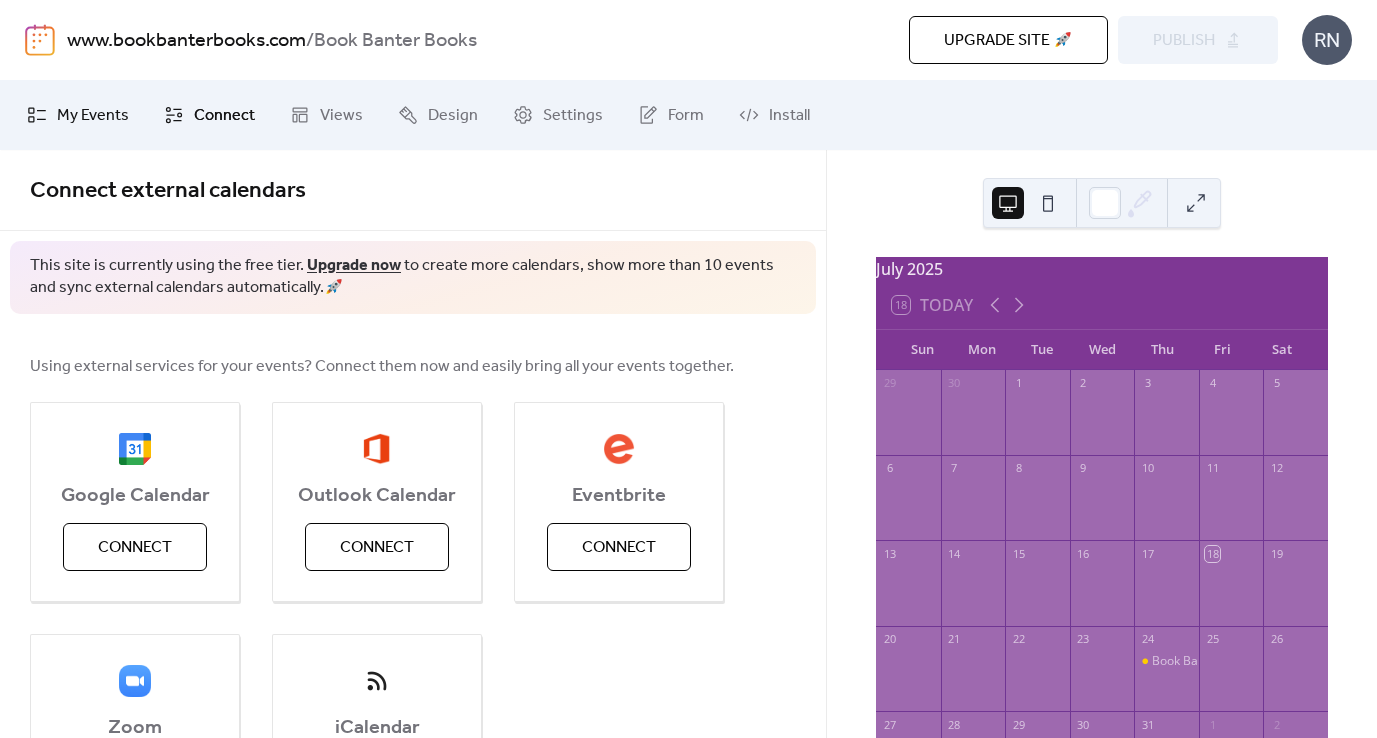 click on "My Events" at bounding box center [93, 116] 